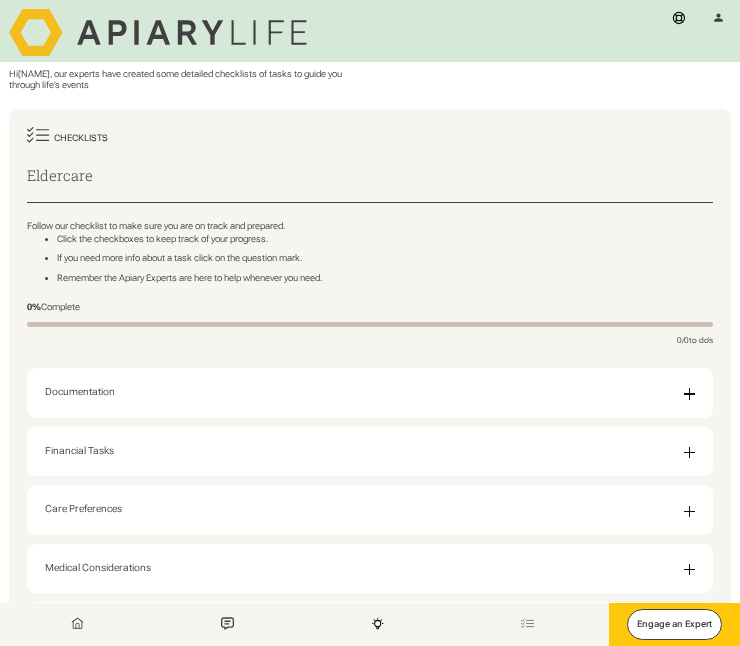 scroll, scrollTop: 0, scrollLeft: 0, axis: both 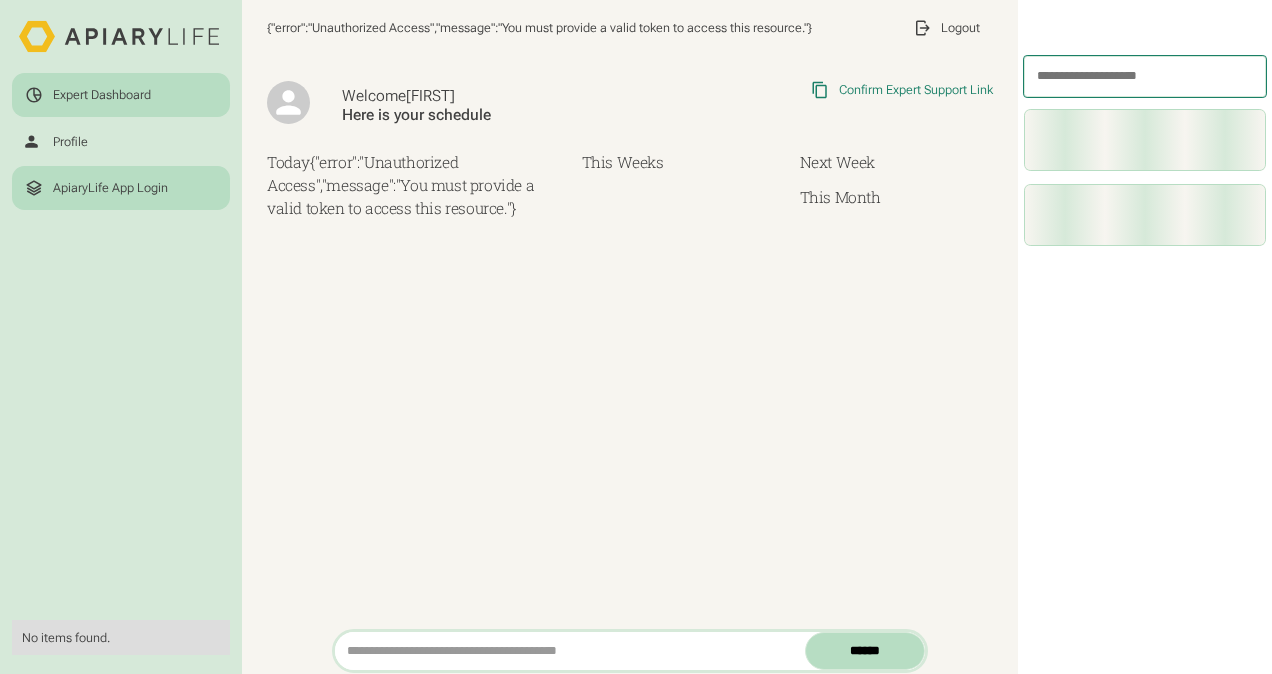 click on "ApiaryLife App Login" at bounding box center (110, 188) 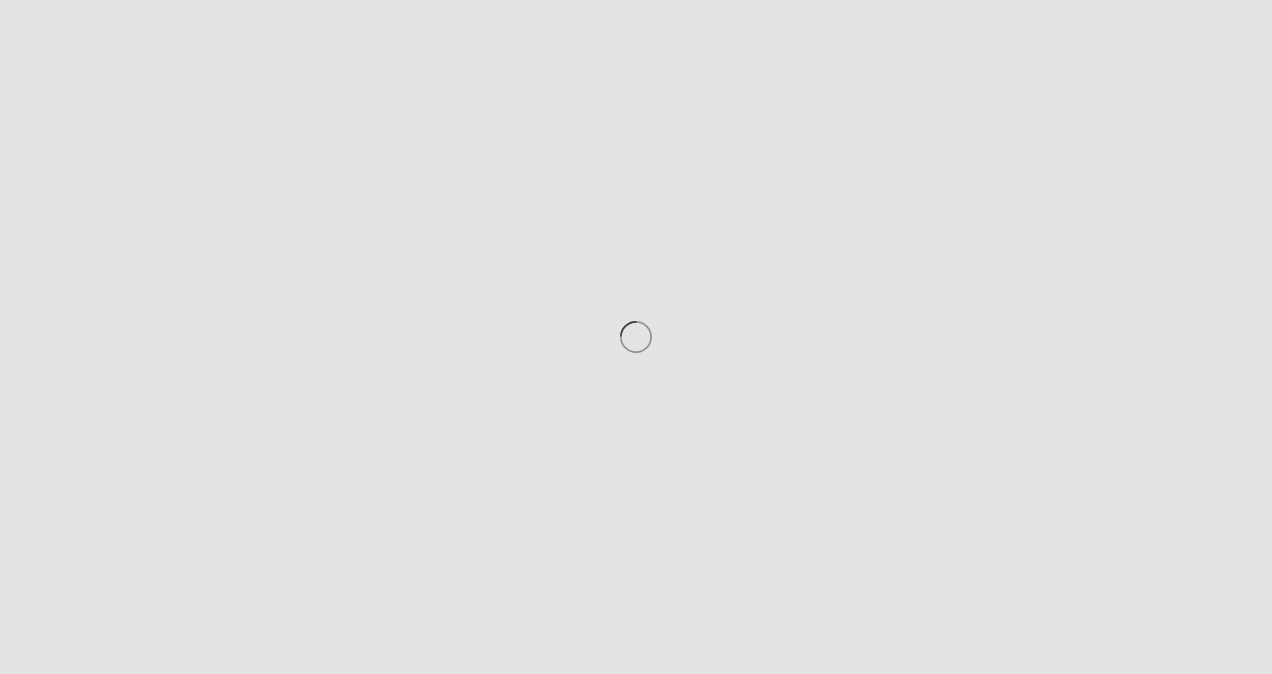 scroll, scrollTop: 0, scrollLeft: 0, axis: both 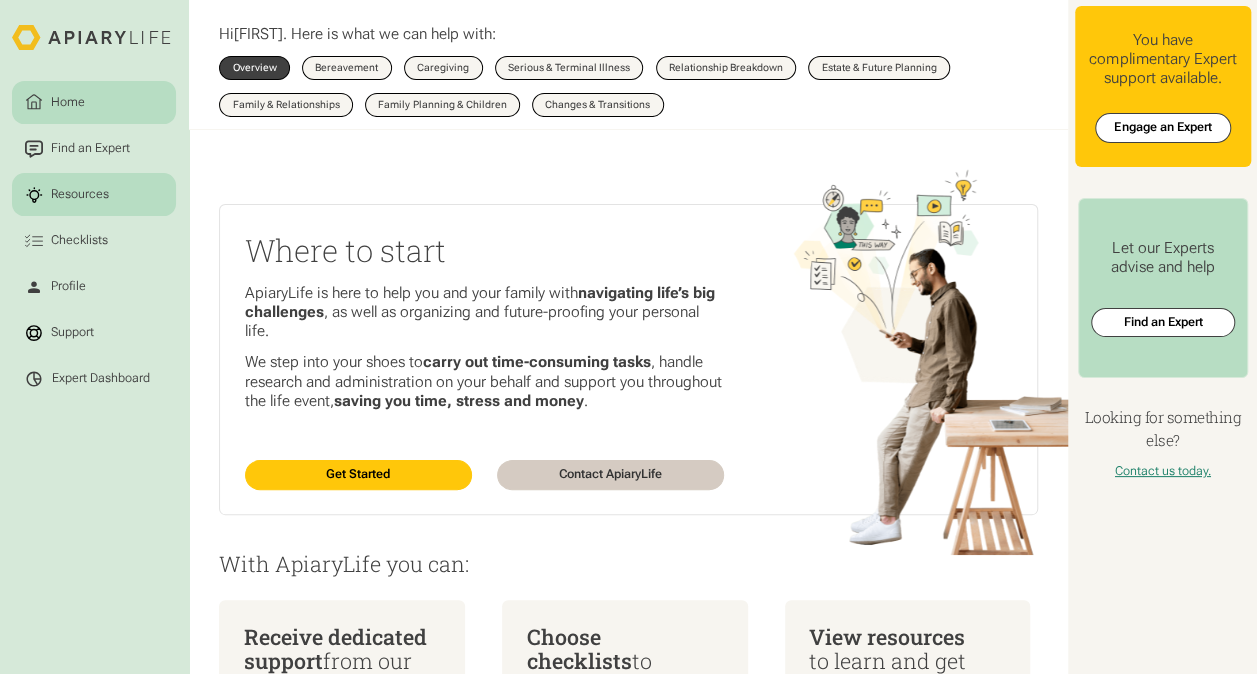 click on "Resources" at bounding box center (80, 195) 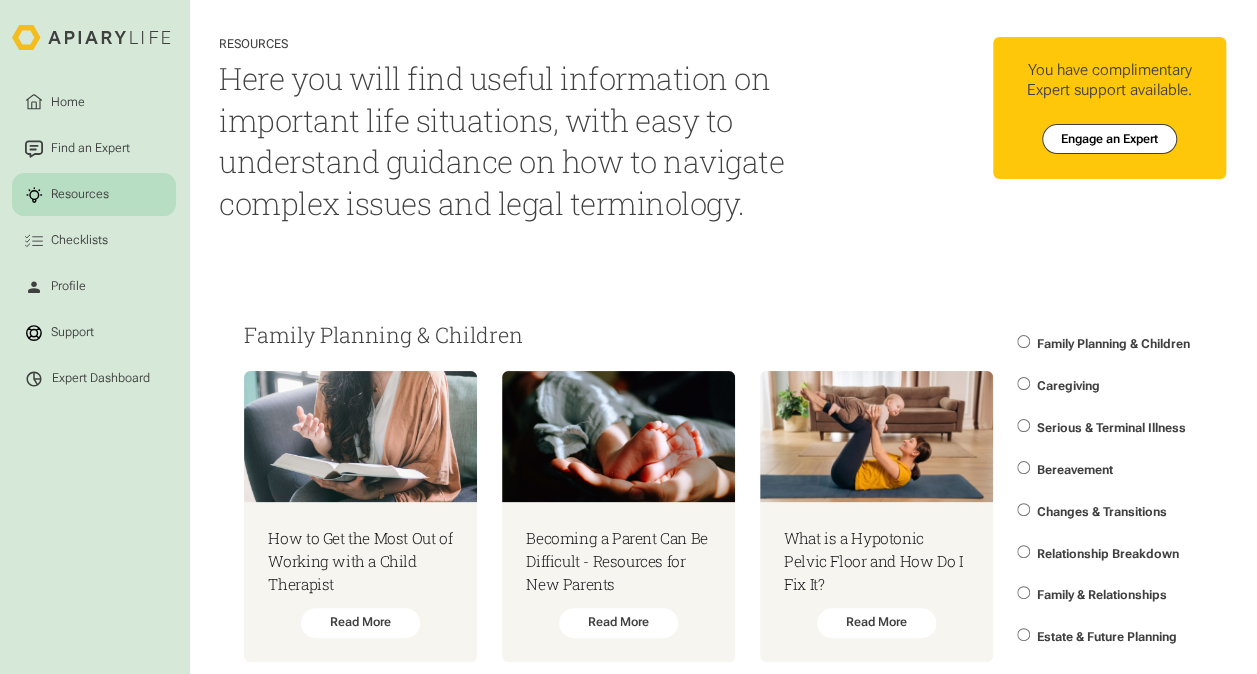 scroll, scrollTop: 300, scrollLeft: 0, axis: vertical 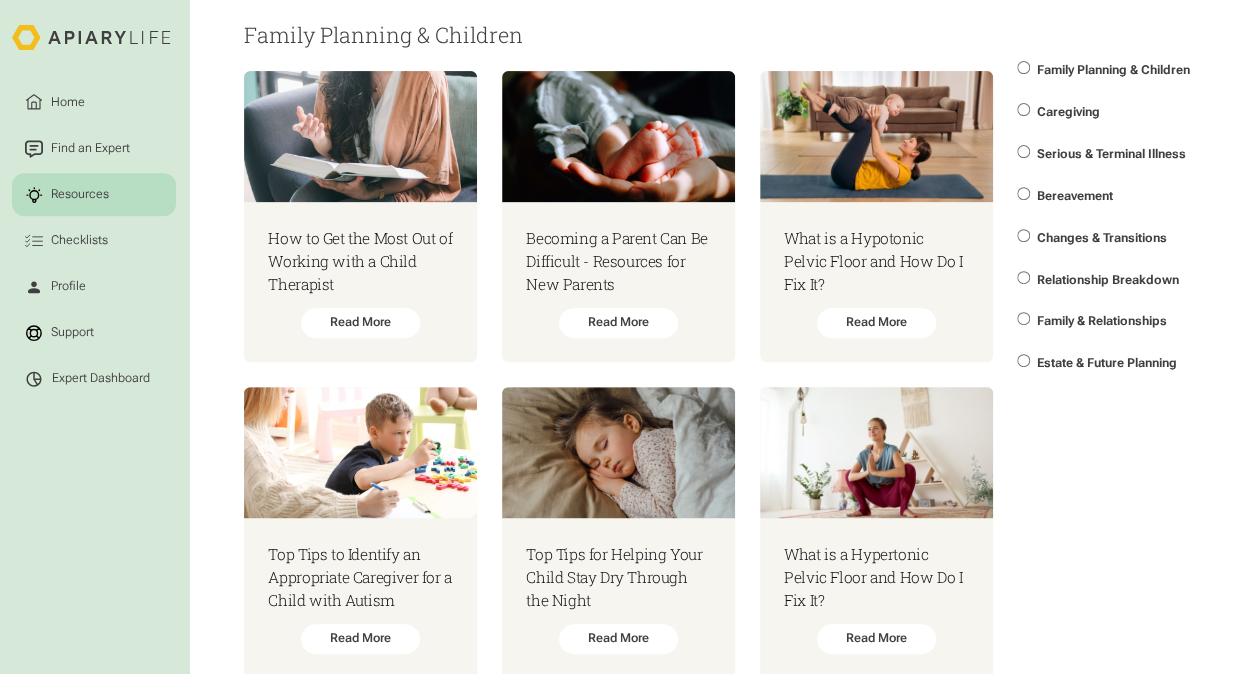 click on "Serious & Terminal Illness" at bounding box center (1112, 70) 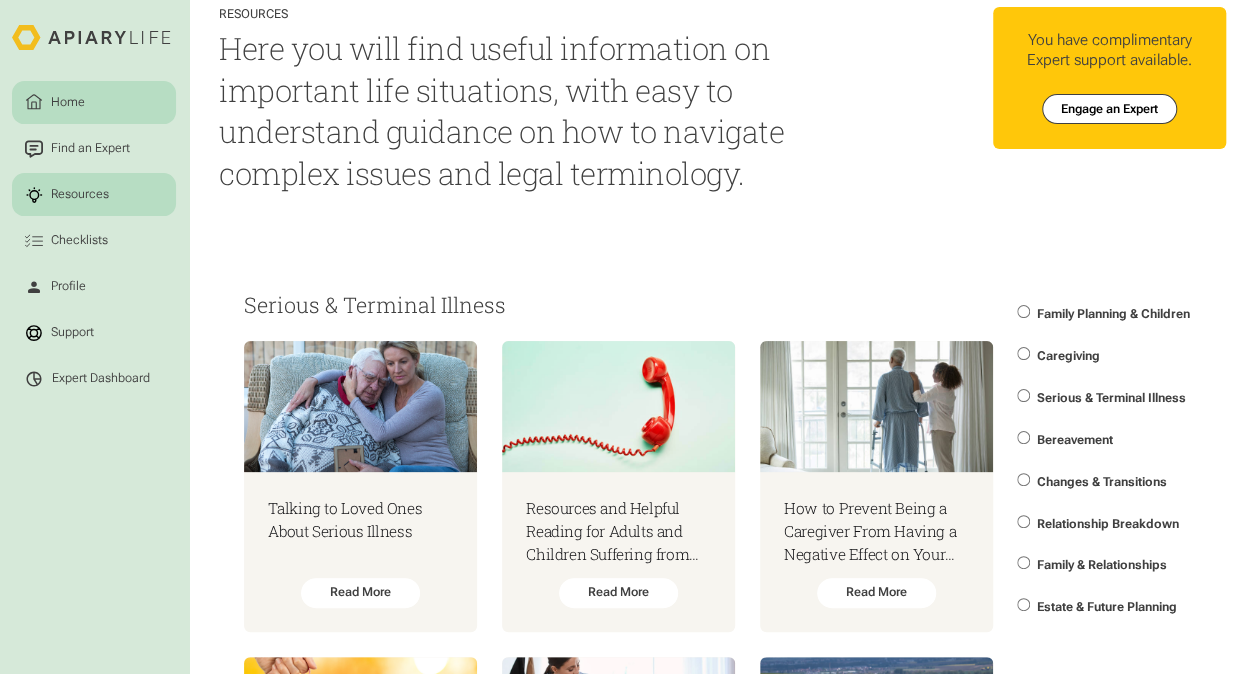 scroll, scrollTop: 0, scrollLeft: 0, axis: both 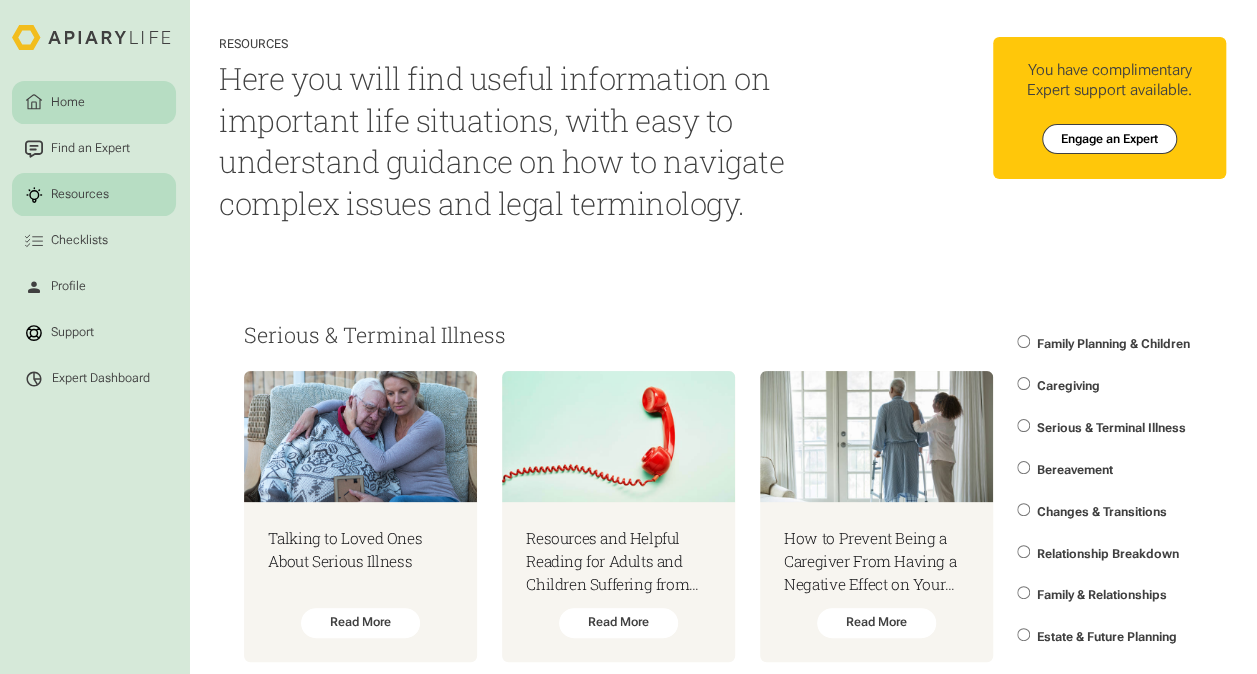 click on "Home" at bounding box center [68, 102] 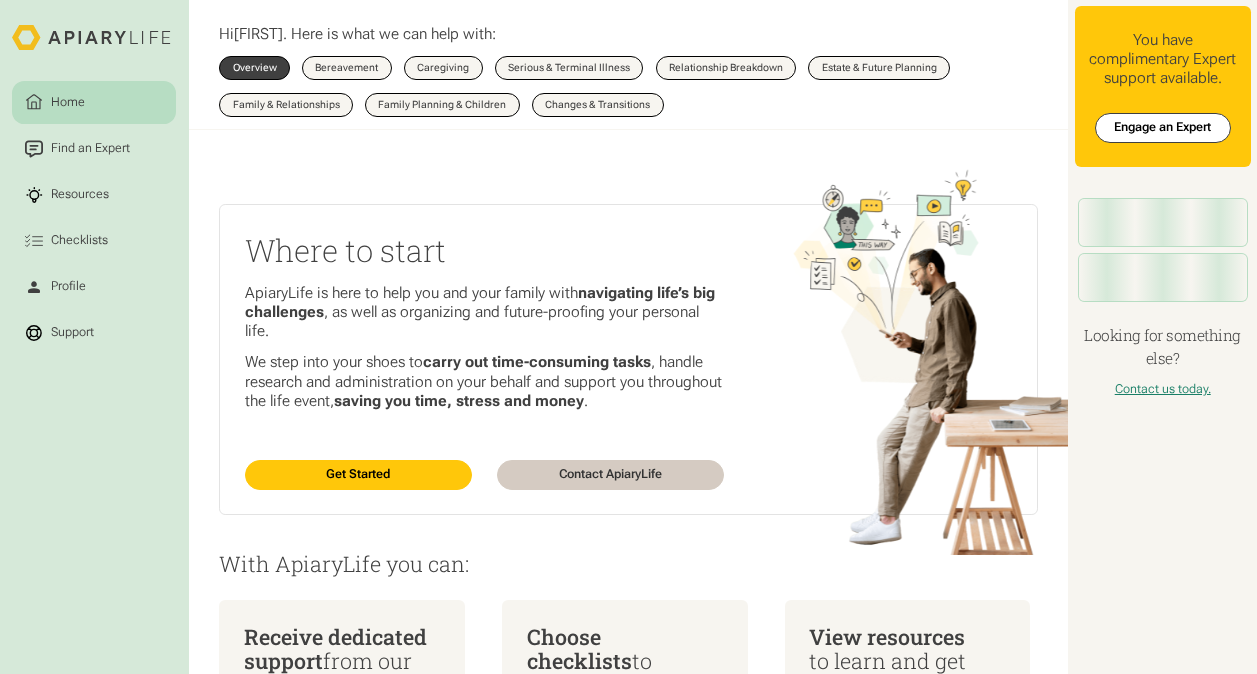 scroll, scrollTop: 0, scrollLeft: 0, axis: both 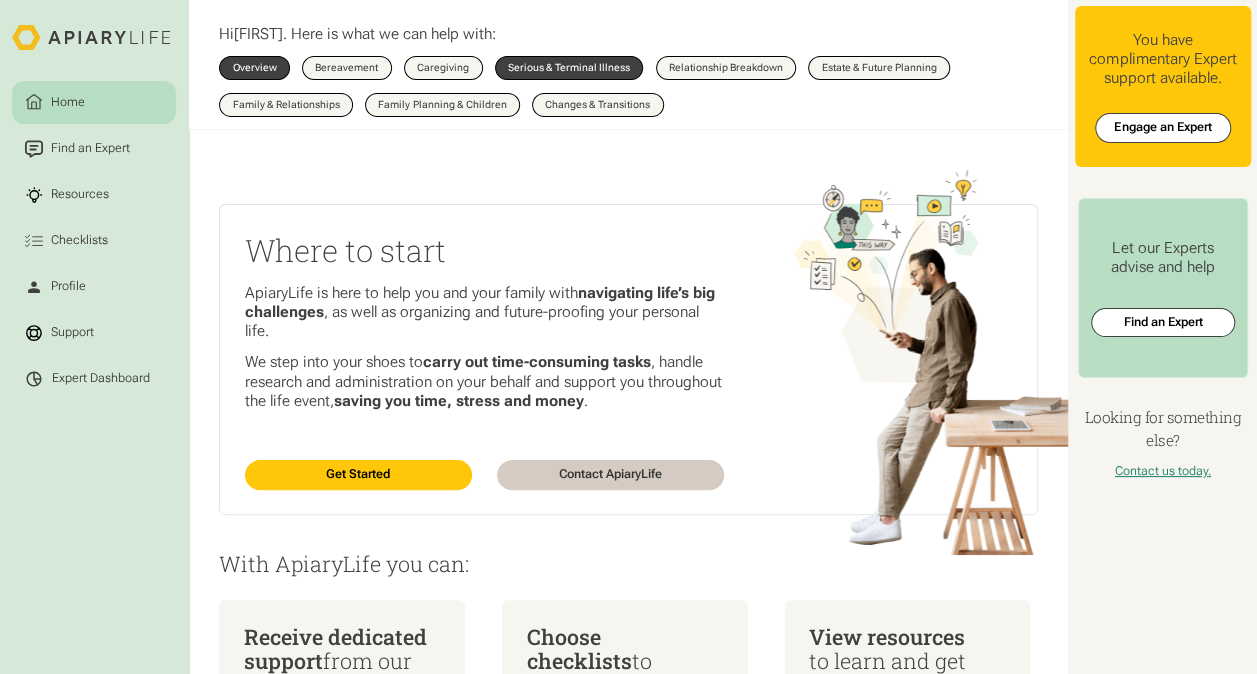 click on "Serious & Terminal Illness" at bounding box center [569, 68] 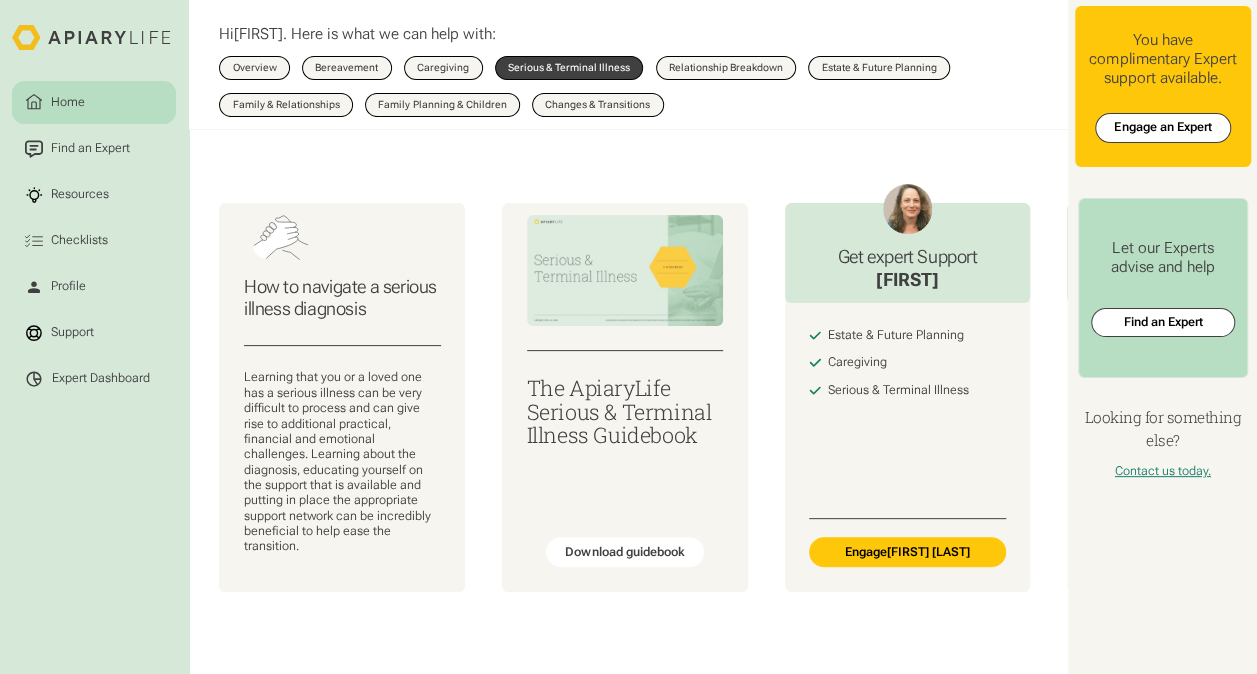 scroll, scrollTop: 200, scrollLeft: 0, axis: vertical 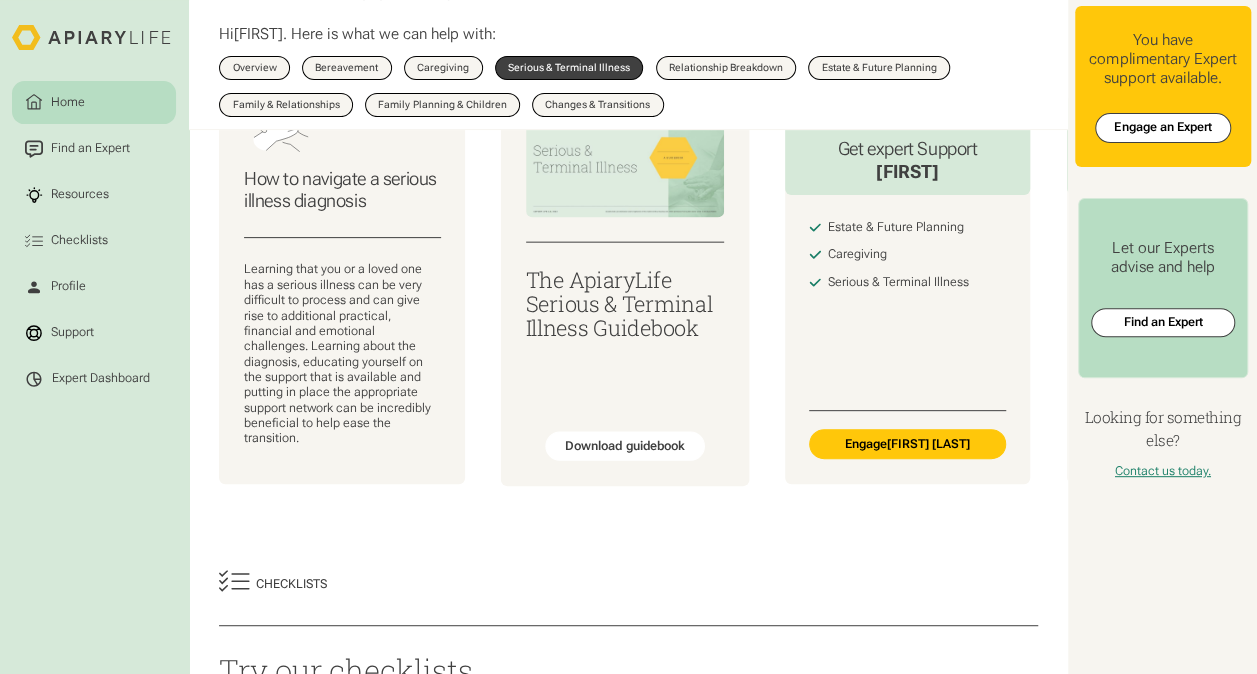 click on "The ApiaryLife Serious & Terminal Illness Guidebook" at bounding box center (625, 304) 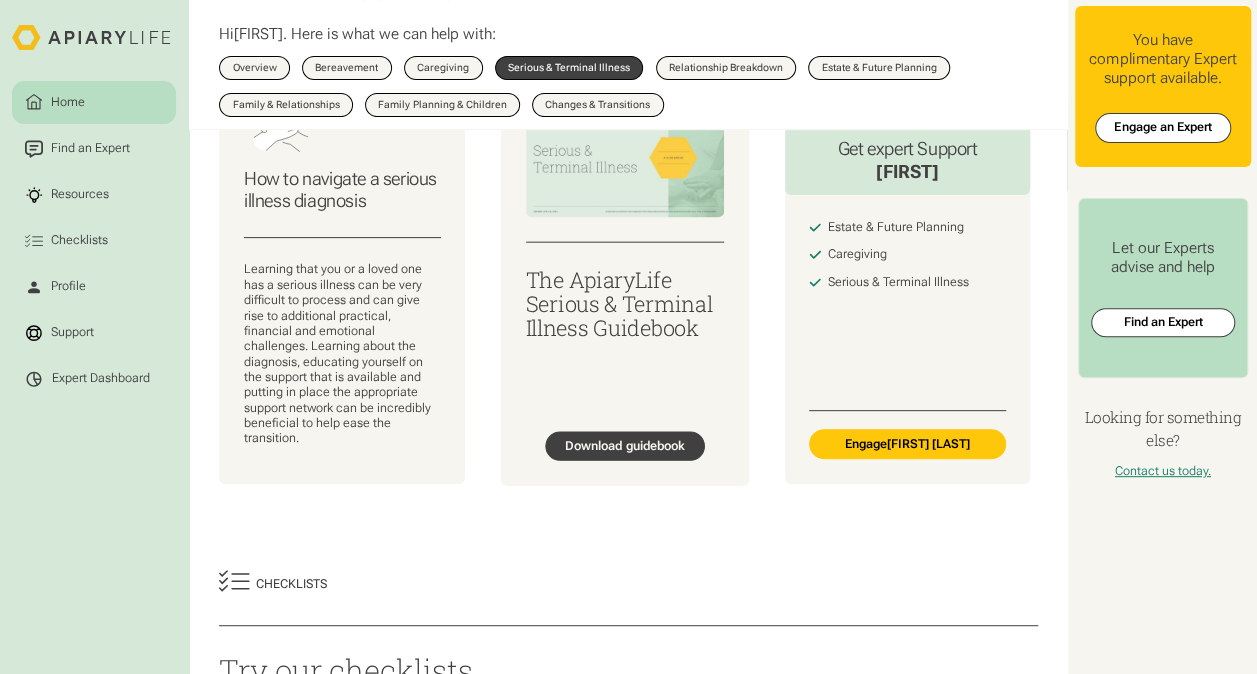 click on "Download guidebook" at bounding box center [625, 446] 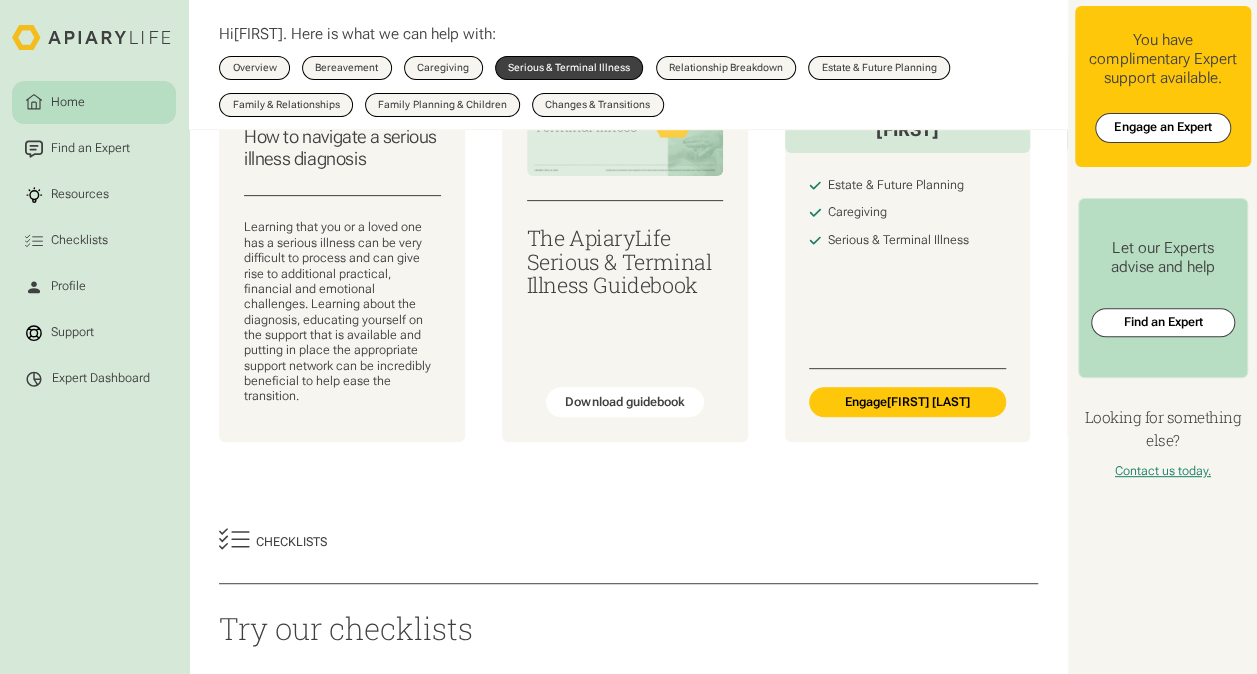 scroll, scrollTop: 100, scrollLeft: 0, axis: vertical 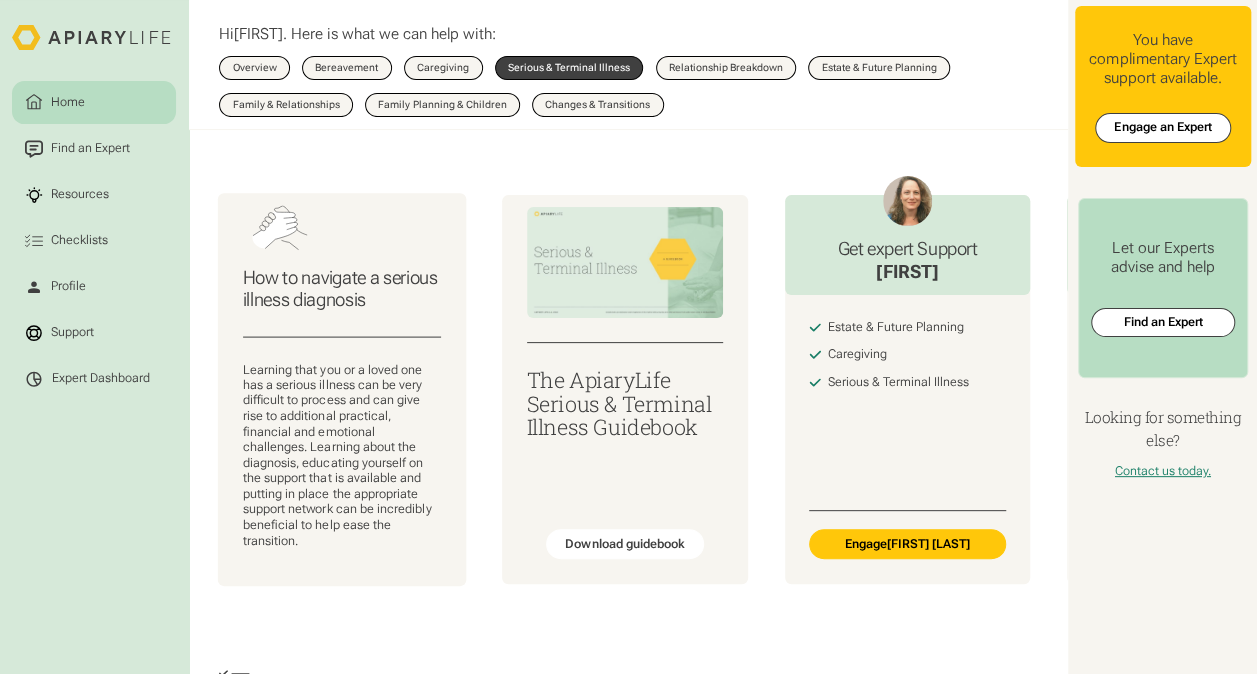 click on "Learning that you or a loved one has a serious illness can be very difficult to process and can give rise to additional practical, financial and emotional challenges. Learning about the diagnosis, educating yourself on the support that is available and putting in place the appropriate support network can be incredibly beneficial to help ease the transition." at bounding box center (342, 455) 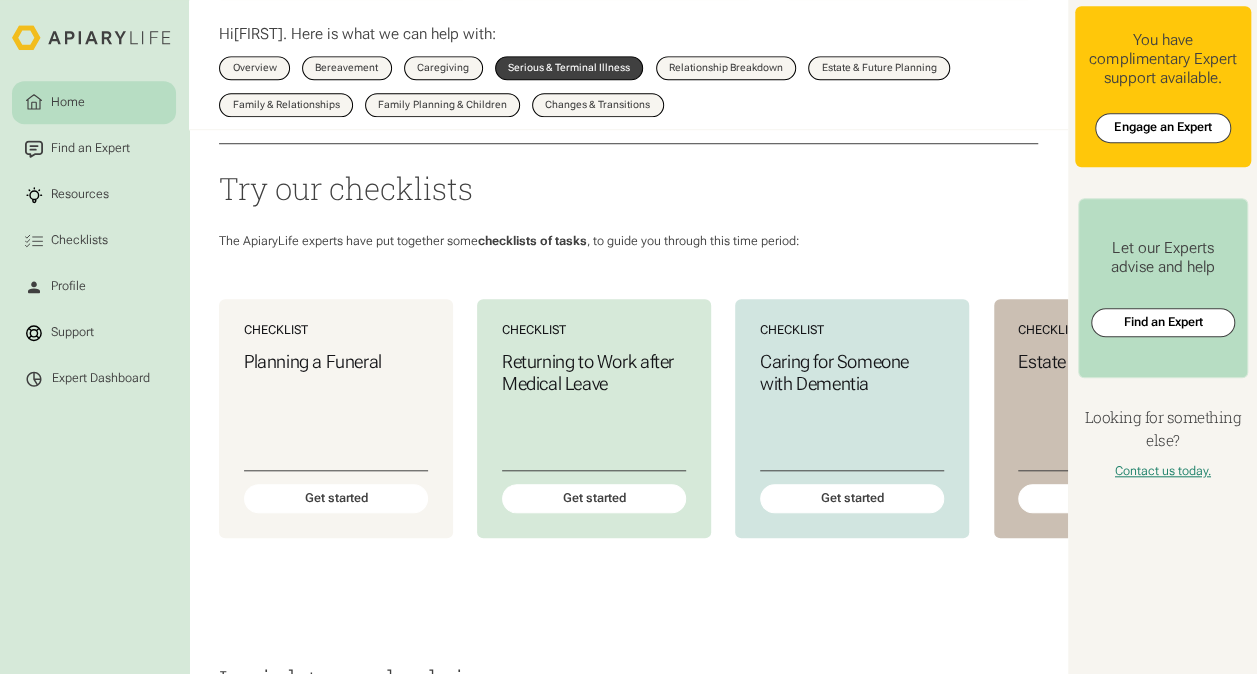 scroll, scrollTop: 700, scrollLeft: 0, axis: vertical 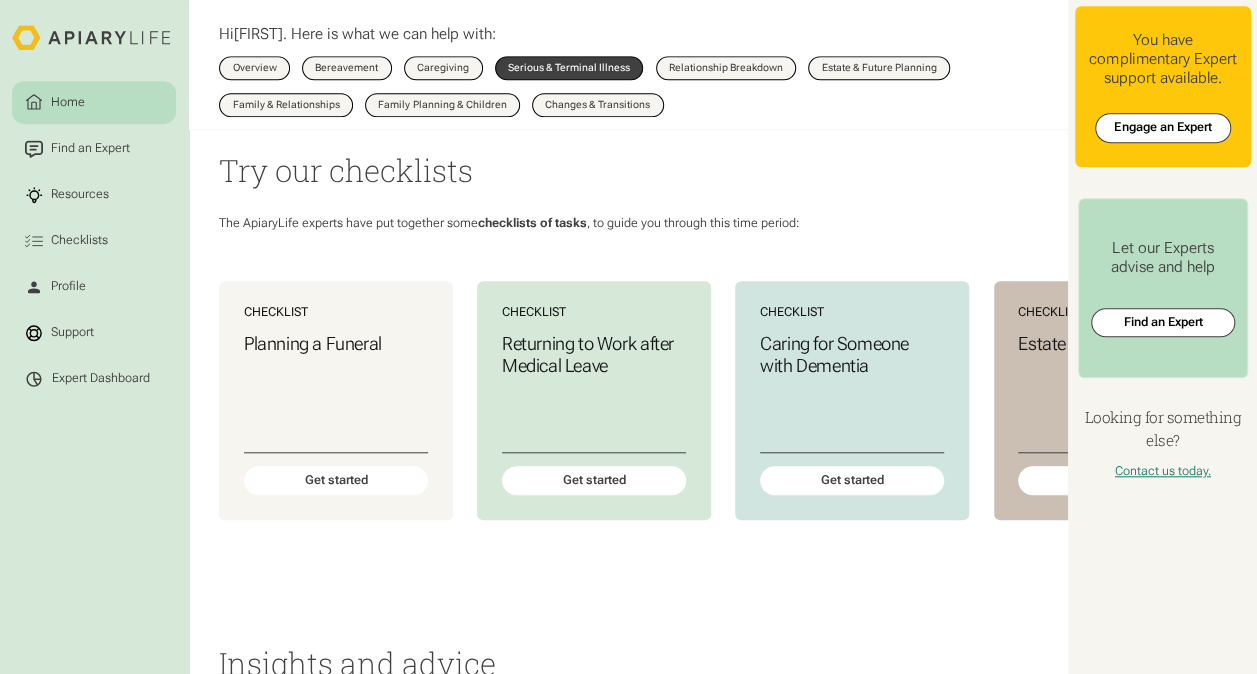 click on "Checklists Try our checklists The ApiaryLife experts have put together some  checklists of tasks , to guide you through this time period: Checklist Planning a Funeral Get started Checklist Returning to Work after Medical Leave Get started Checklist Caring for Someone with Dementia Get started Checklist Estate Planning Get started Checklist Caring for Someone who has a Terminal Illness Get started" at bounding box center (629, 319) 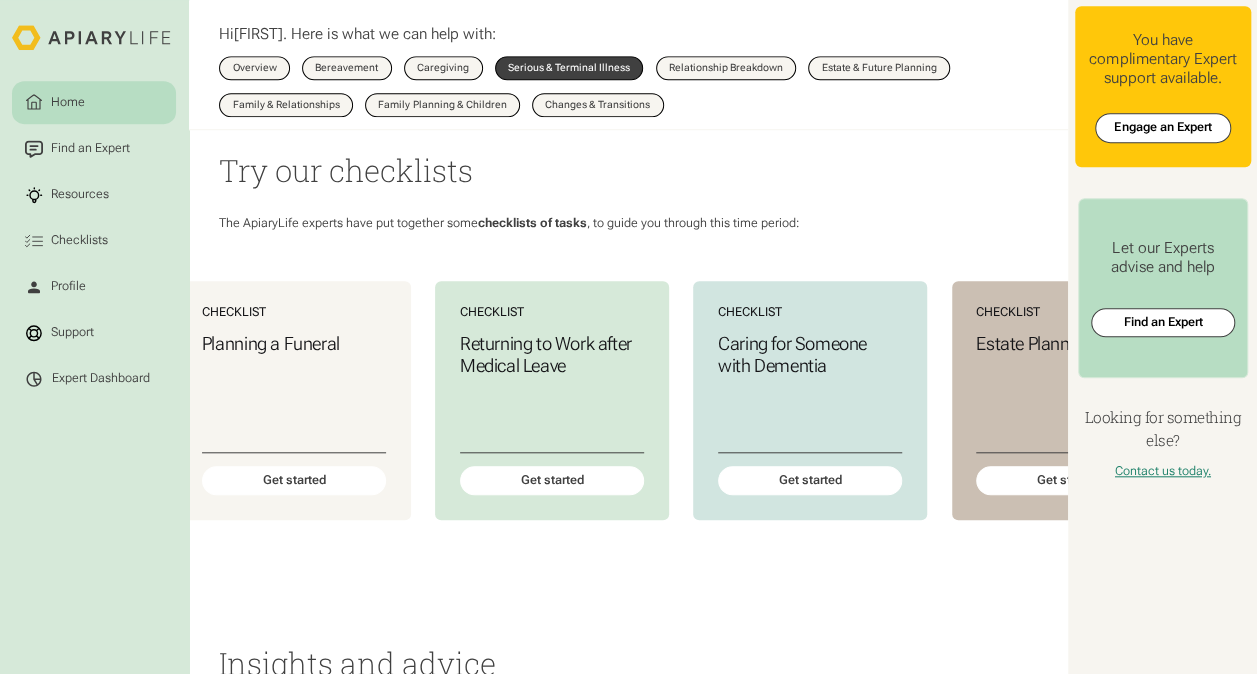 scroll, scrollTop: 0, scrollLeft: 37, axis: horizontal 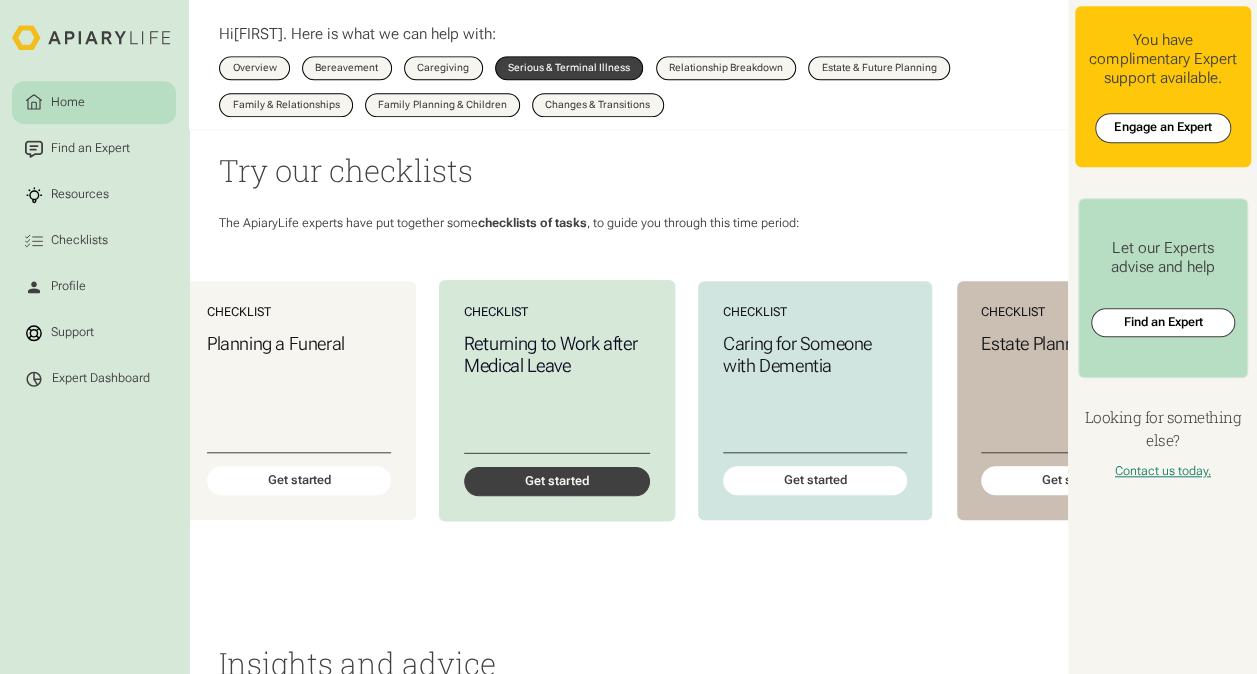 click on "Get started" at bounding box center [557, 481] 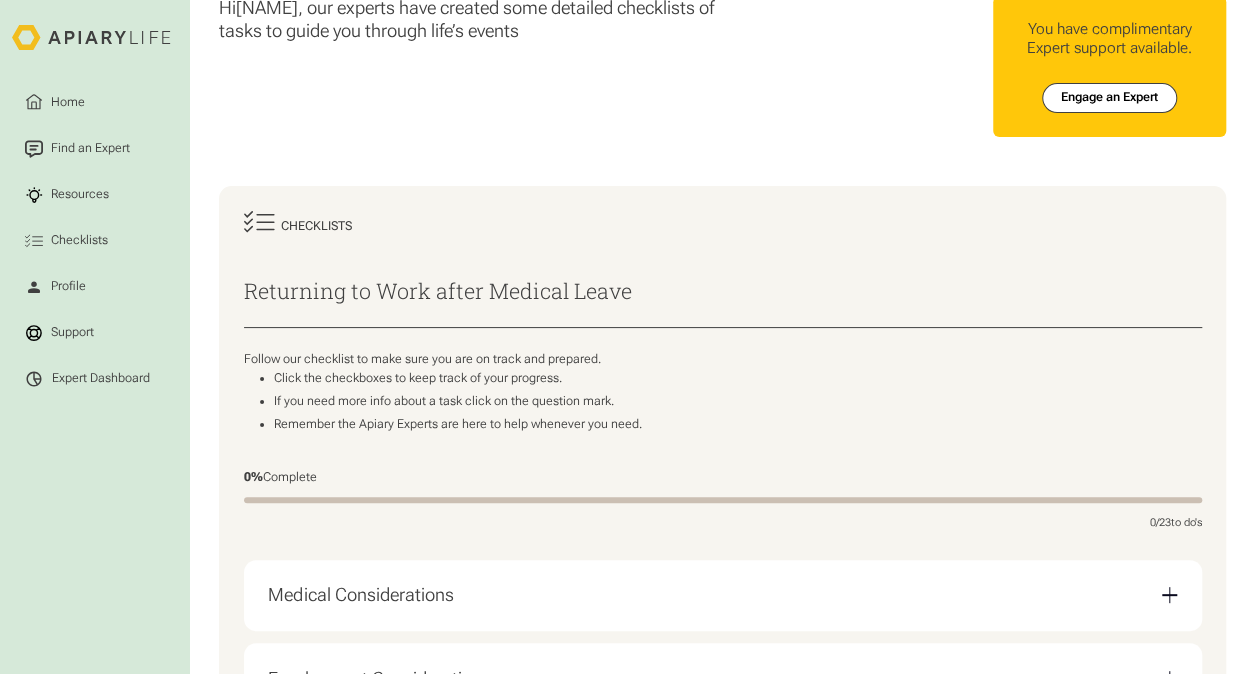 scroll, scrollTop: 0, scrollLeft: 0, axis: both 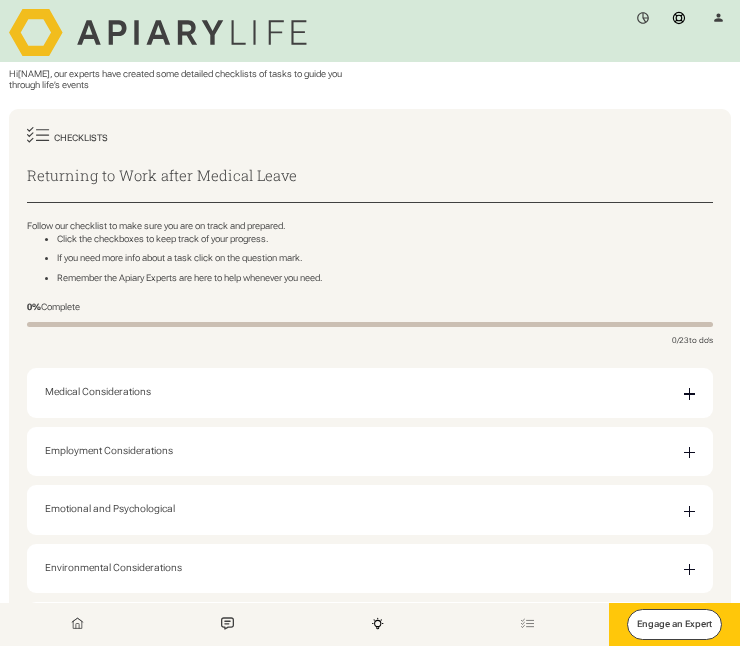 click on "Checklists" at bounding box center (370, 138) 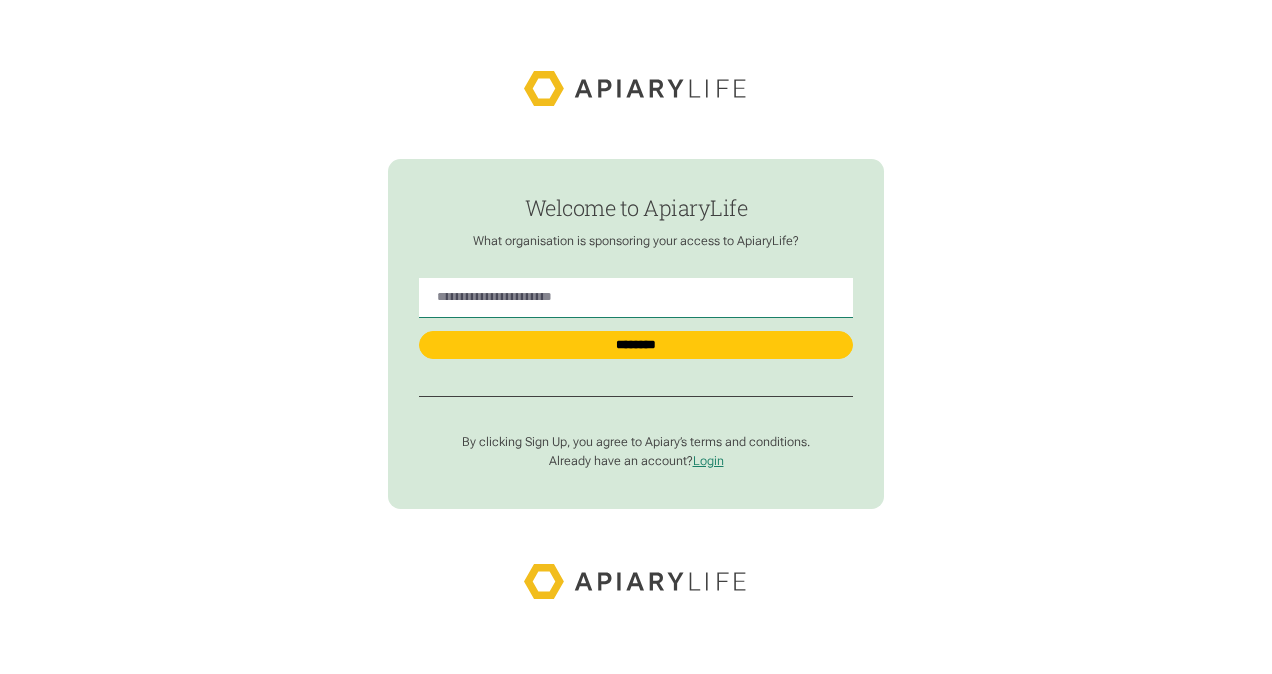 scroll, scrollTop: 0, scrollLeft: 0, axis: both 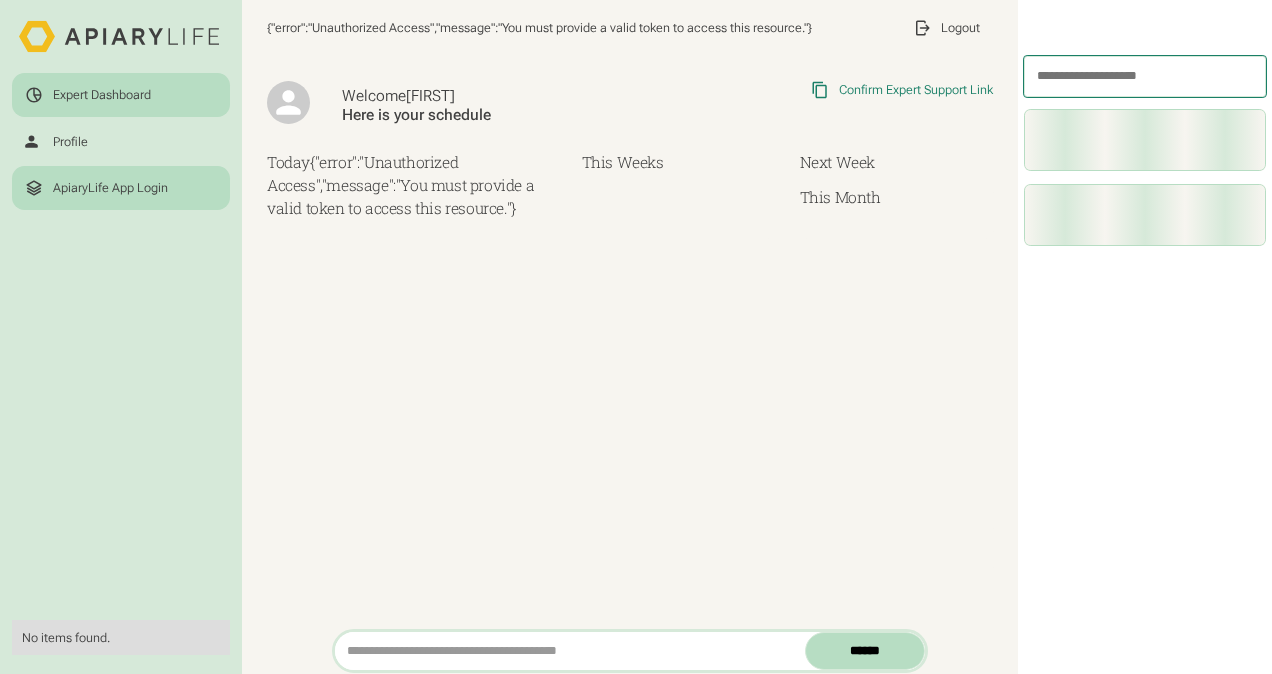 click on "ApiaryLife App Login" at bounding box center [110, 188] 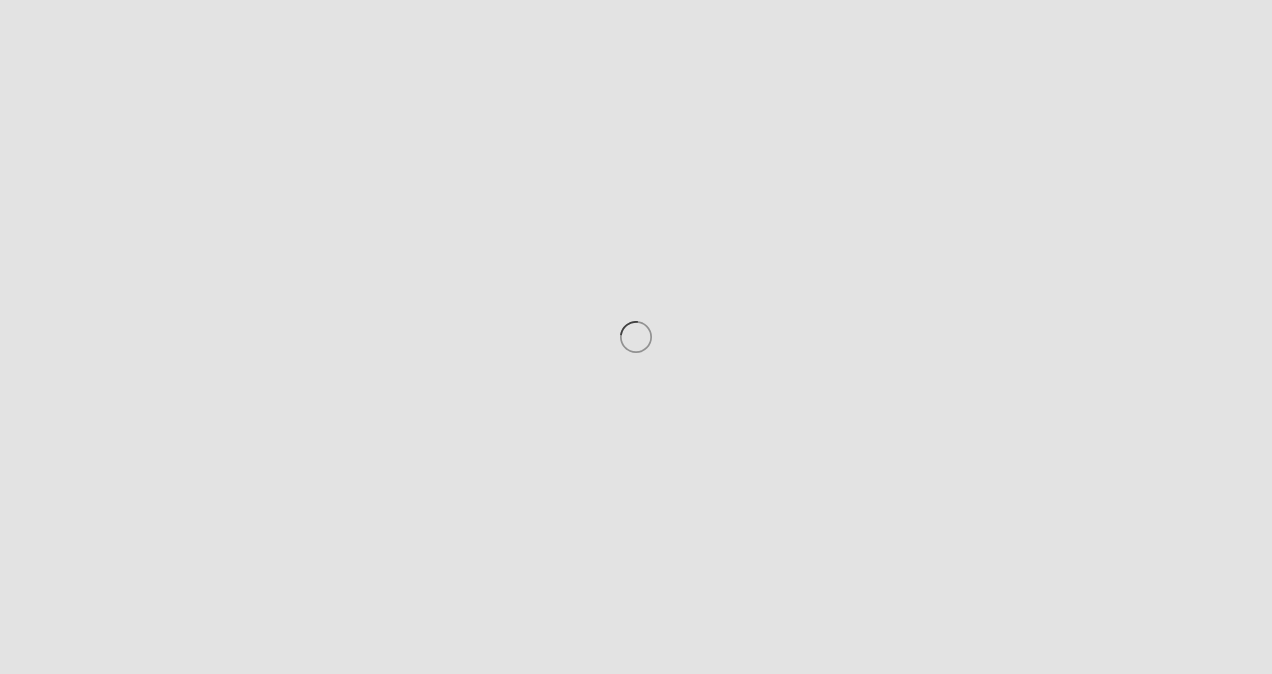scroll, scrollTop: 0, scrollLeft: 0, axis: both 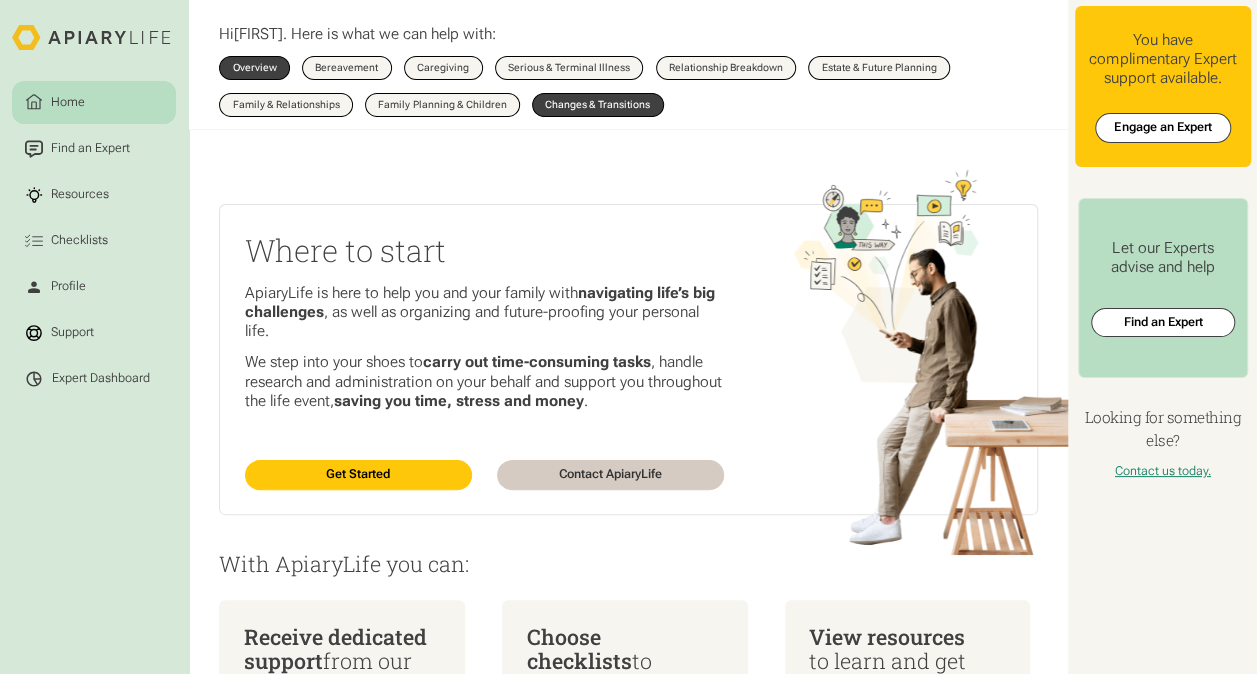 click on "Changes & Transitions" at bounding box center [597, 105] 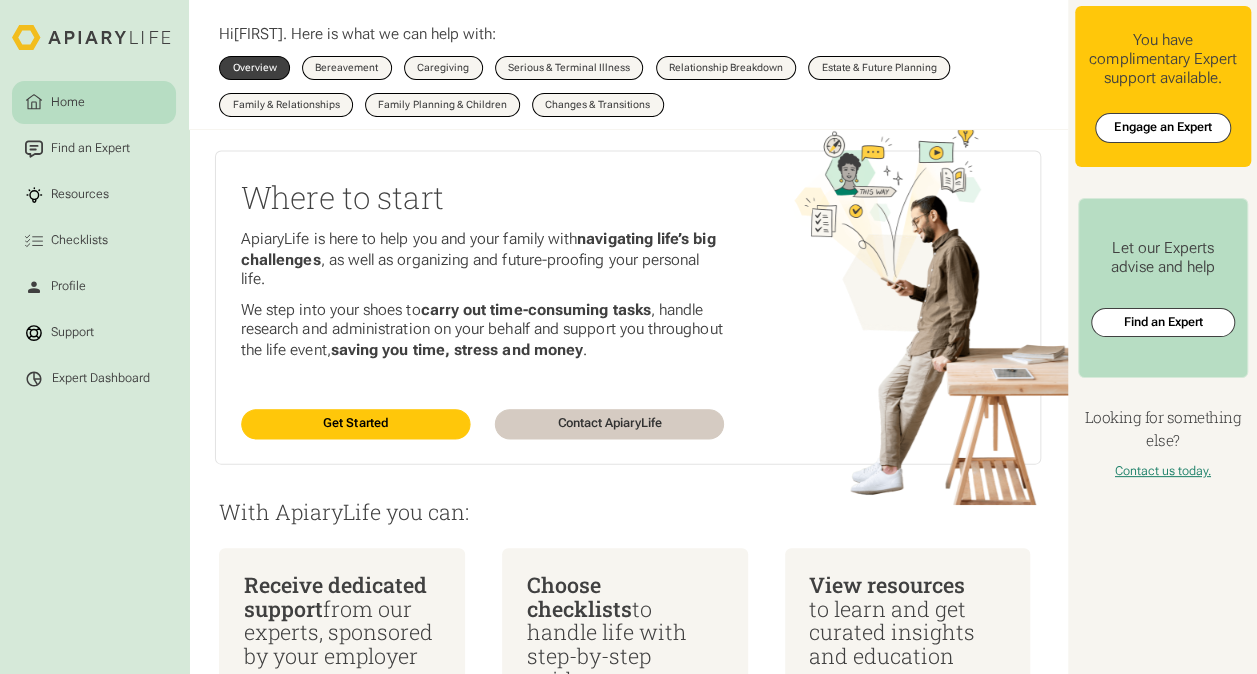 scroll, scrollTop: 0, scrollLeft: 0, axis: both 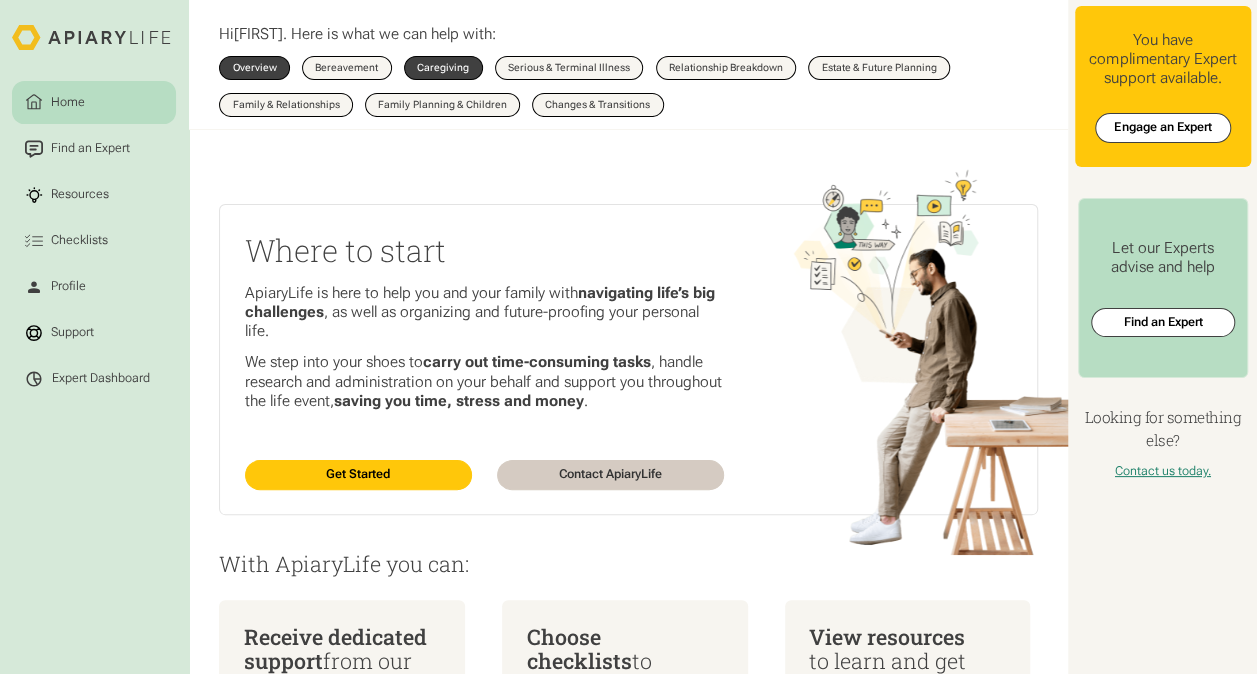 click on "Caregiving" at bounding box center [443, 68] 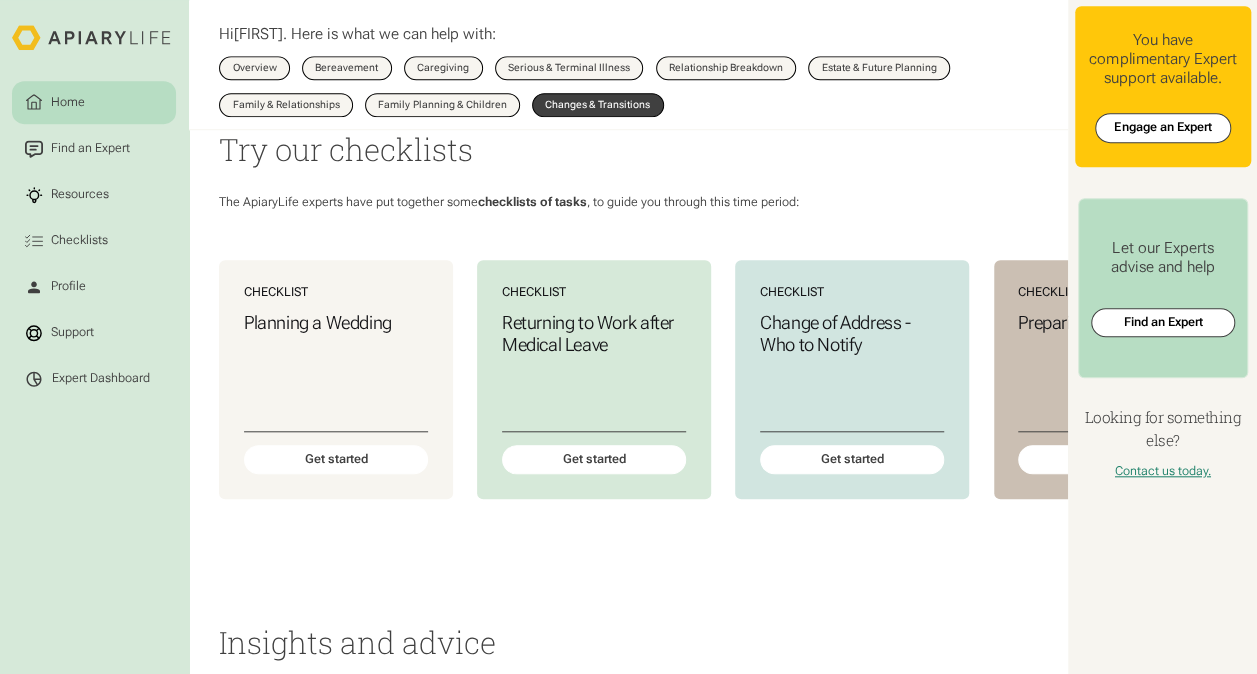 scroll, scrollTop: 800, scrollLeft: 0, axis: vertical 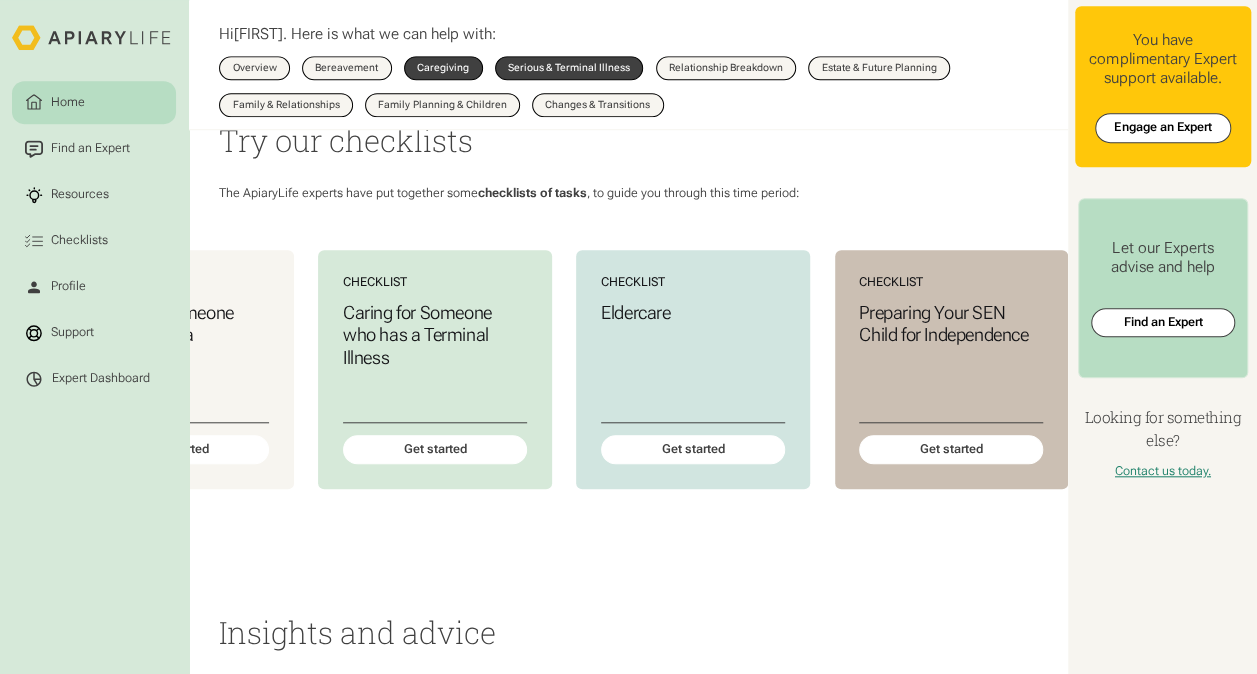 click on "Serious & Terminal Illness" at bounding box center [569, 68] 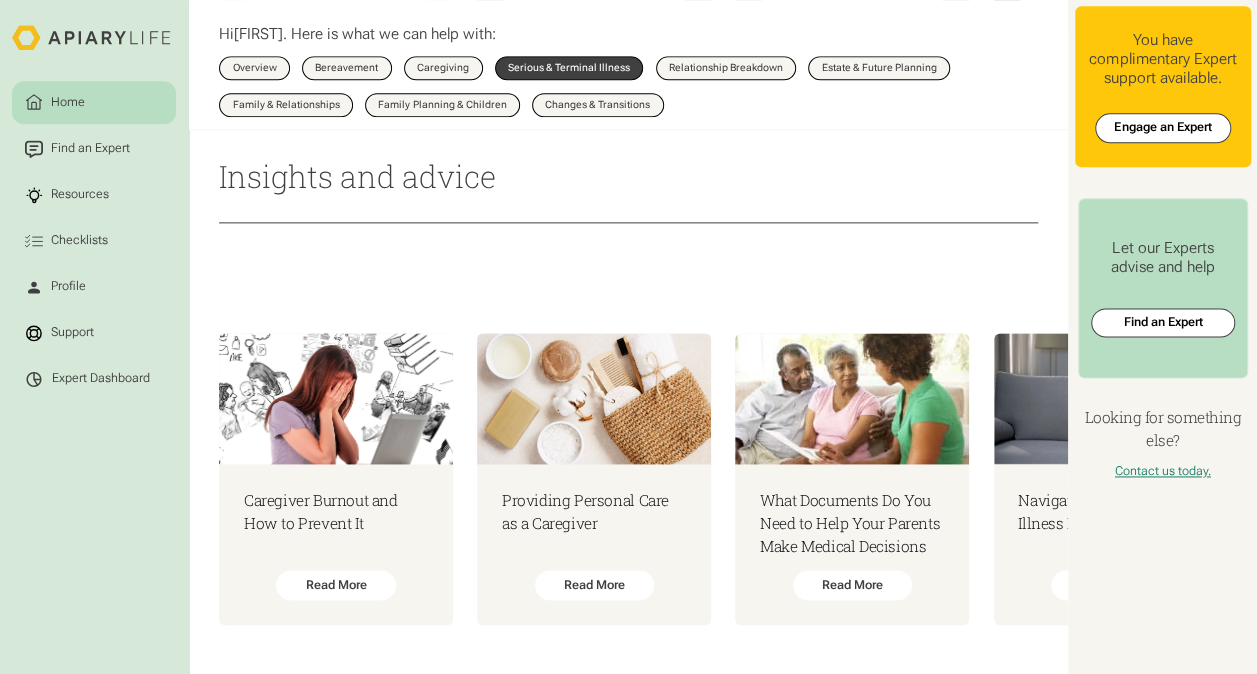 scroll, scrollTop: 1225, scrollLeft: 0, axis: vertical 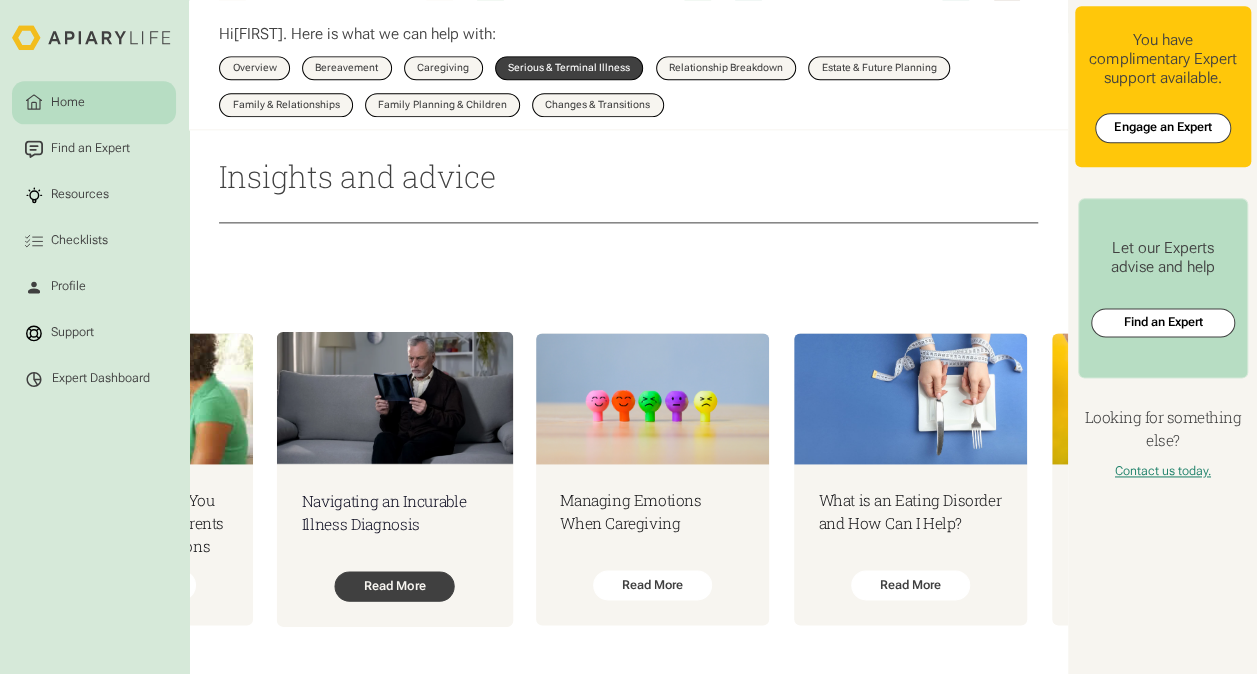 click on "Read More" at bounding box center (394, 586) 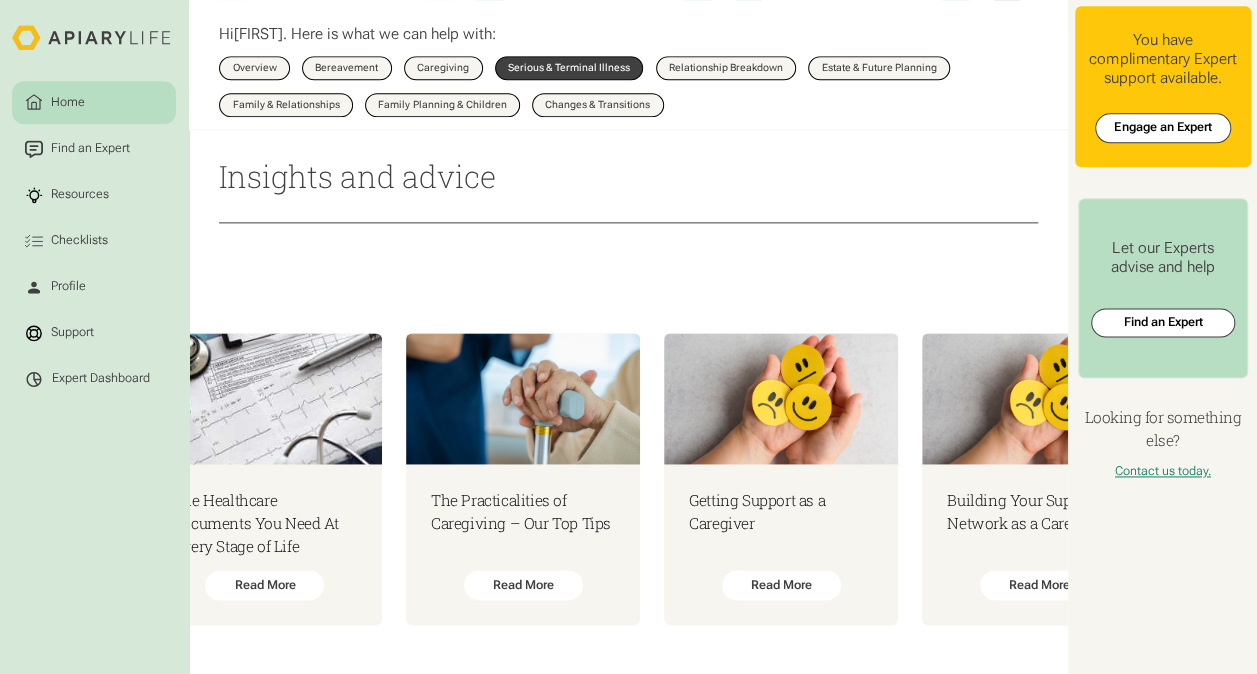 scroll, scrollTop: 0, scrollLeft: 2511, axis: horizontal 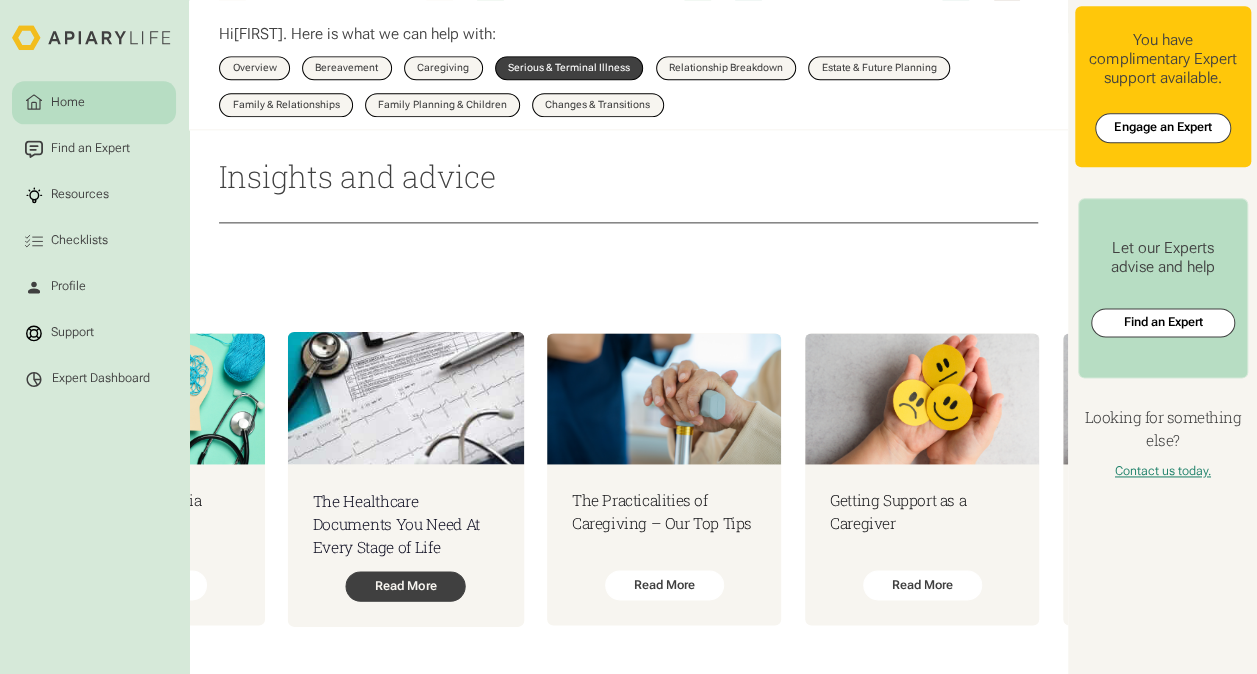 click on "Read More" at bounding box center (406, 586) 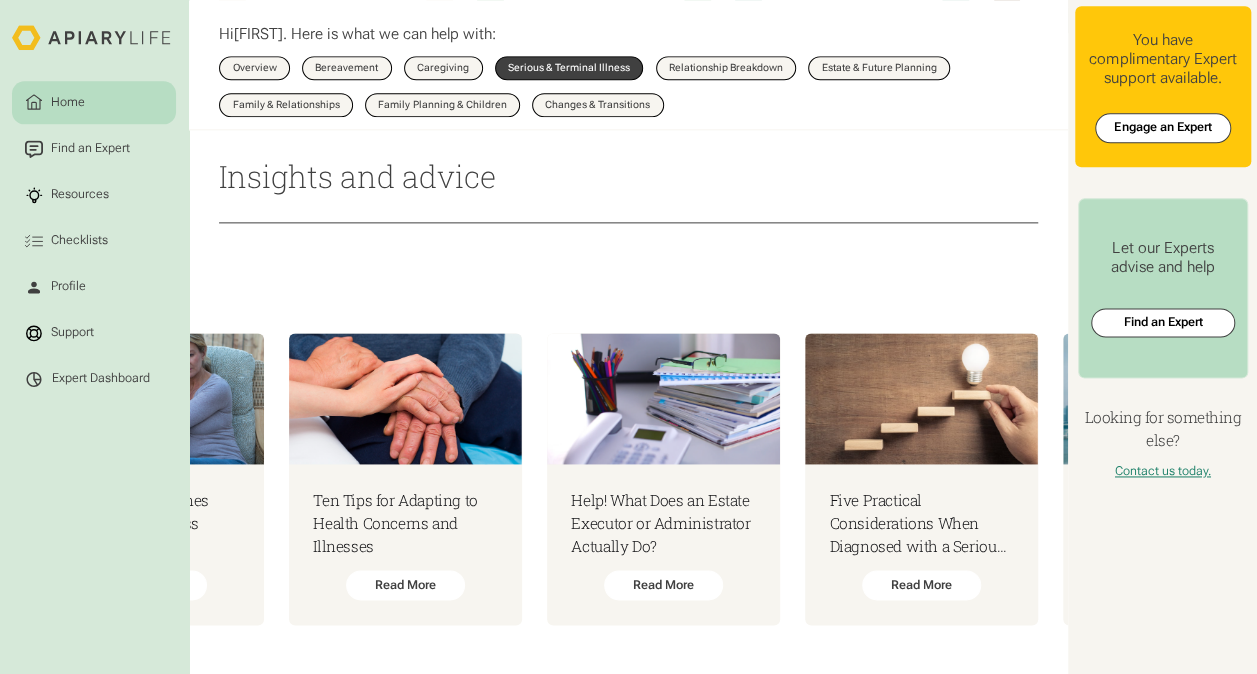 scroll, scrollTop: 0, scrollLeft: 3812, axis: horizontal 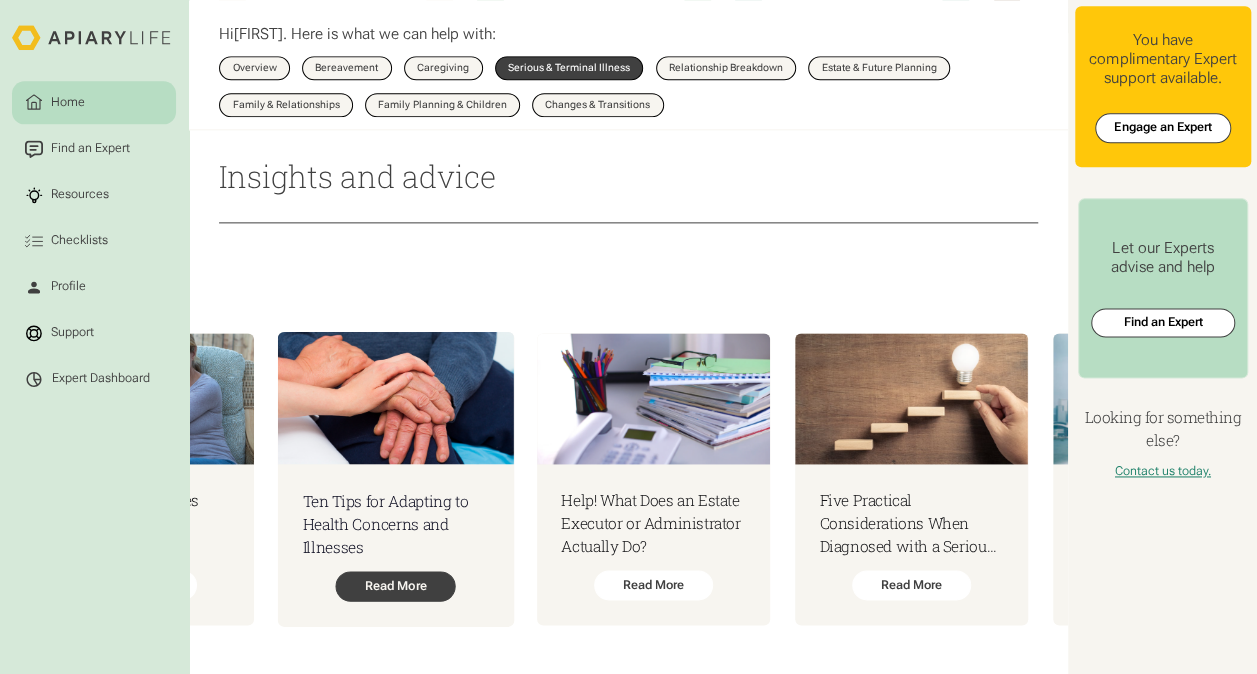click on "Read More" at bounding box center (395, 586) 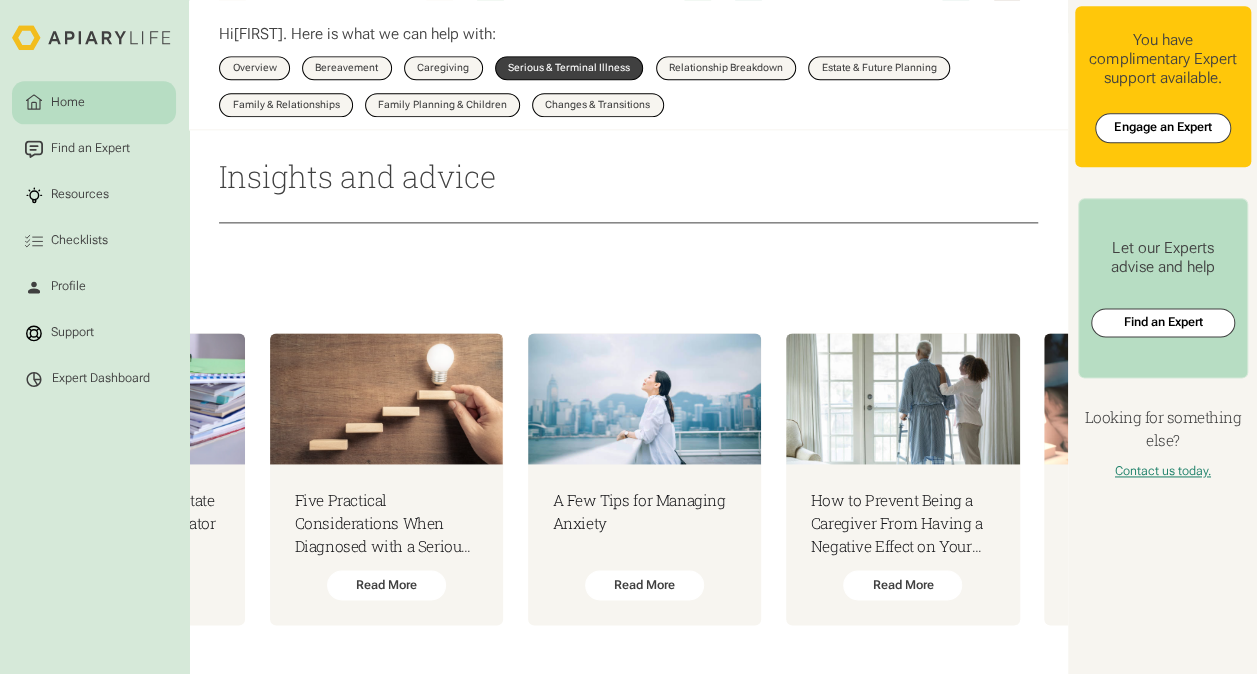 scroll, scrollTop: 0, scrollLeft: 4348, axis: horizontal 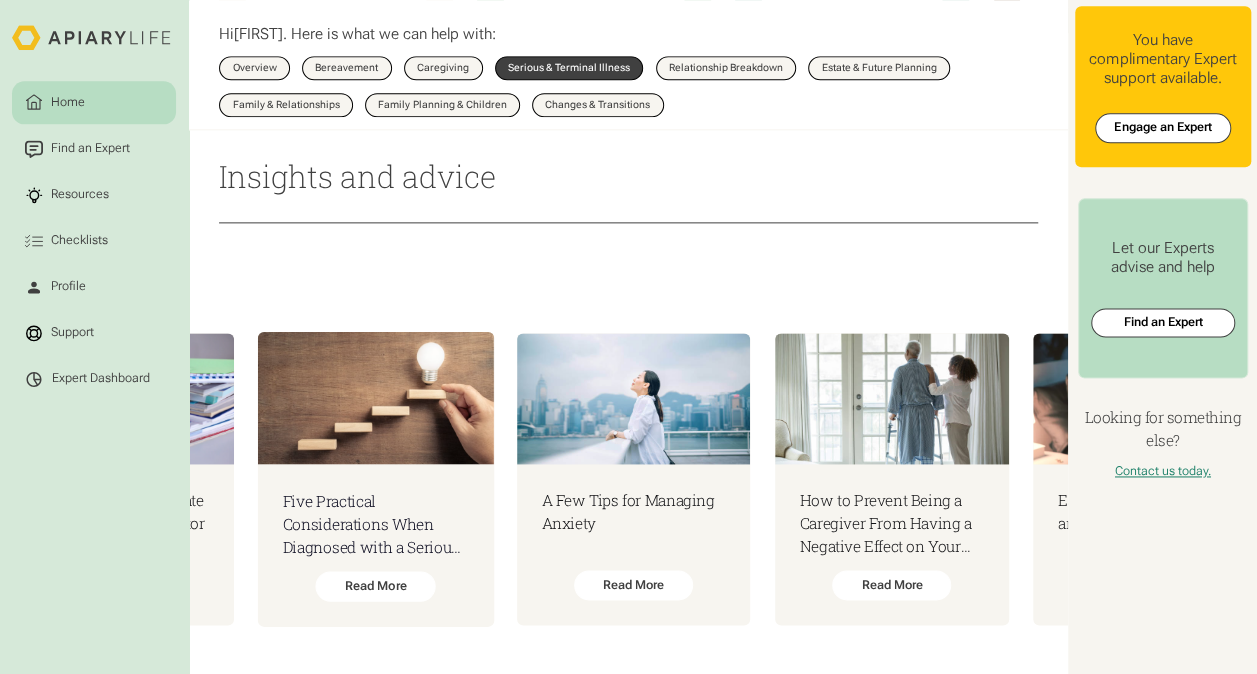 click on "Five Practical Considerations When Diagnosed with a Serious Illness" at bounding box center (376, 524) 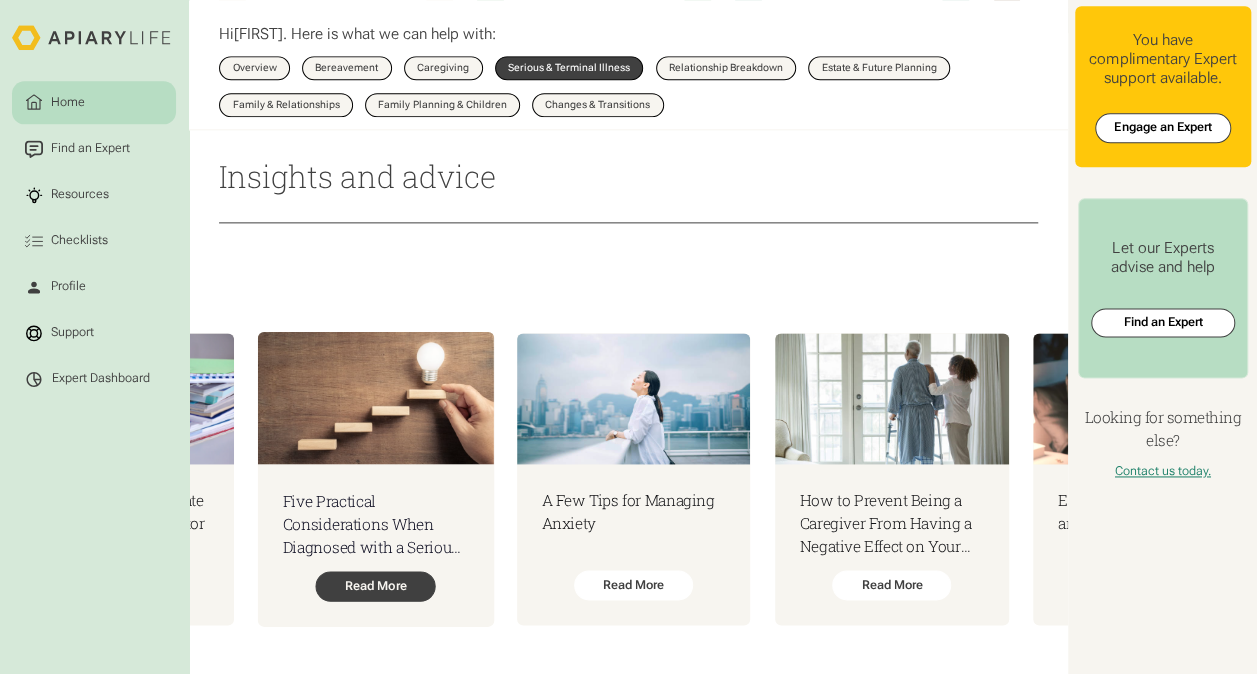 click on "Read More" at bounding box center [375, 586] 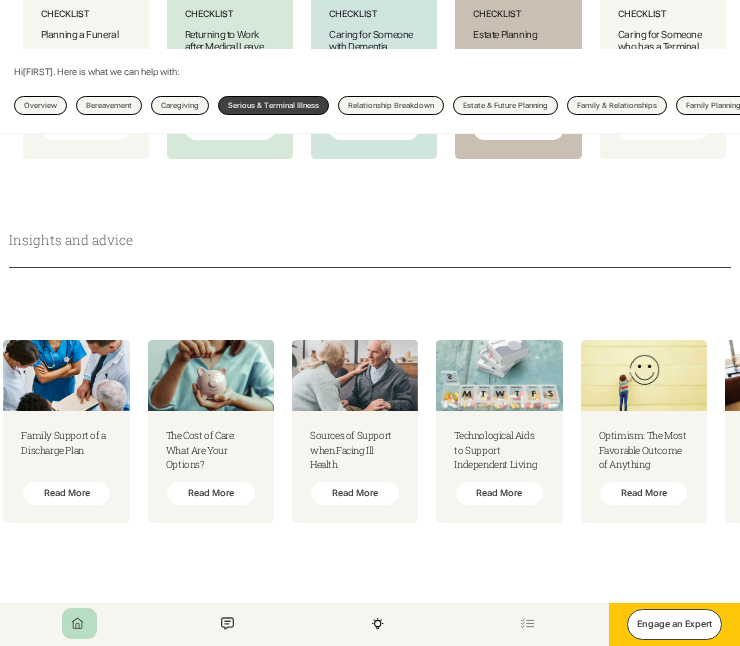 scroll, scrollTop: 928, scrollLeft: 0, axis: vertical 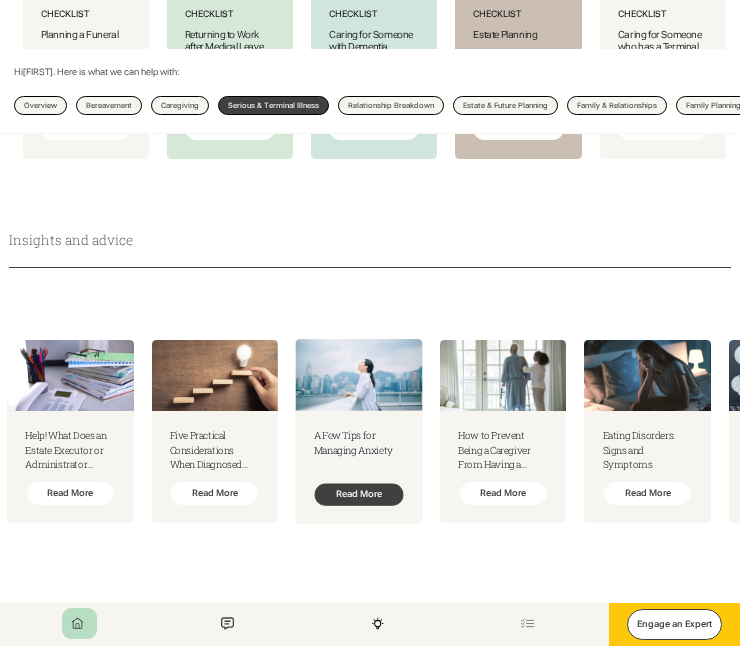 click on "Read More" at bounding box center (359, 494) 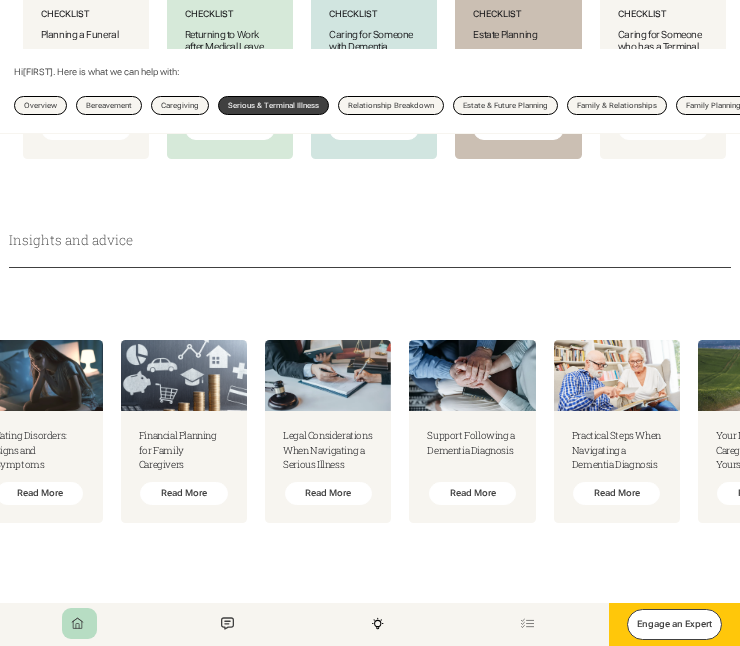 scroll, scrollTop: 0, scrollLeft: 2939, axis: horizontal 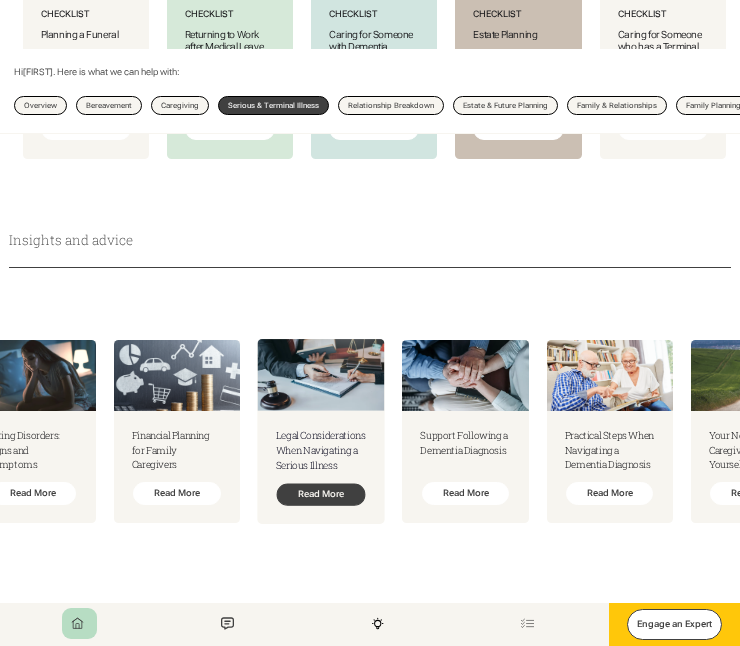 click on "Read More" at bounding box center [321, 494] 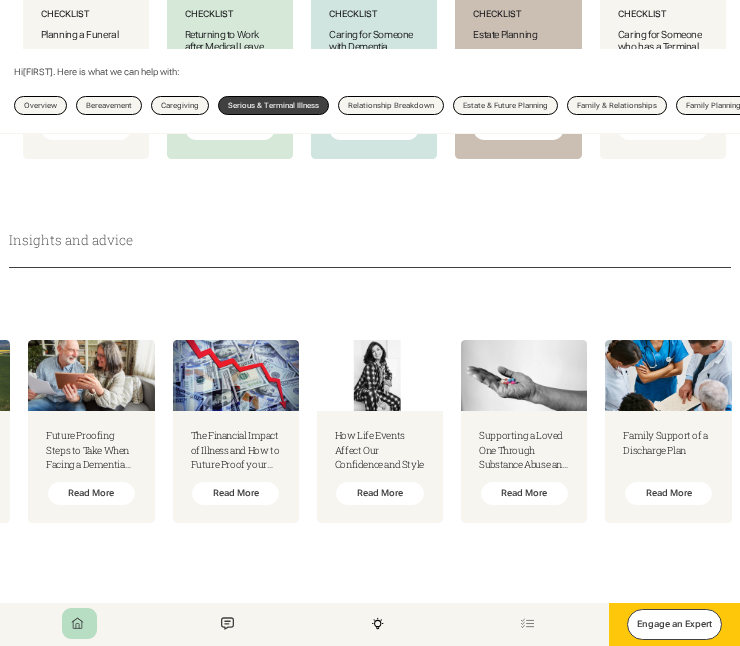 scroll, scrollTop: 0, scrollLeft: 3786, axis: horizontal 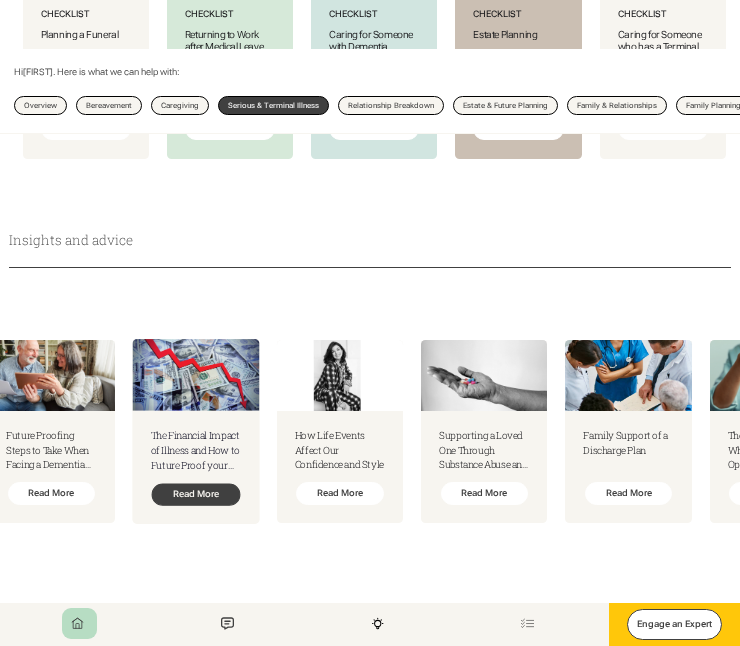 click on "Read More" at bounding box center [196, 494] 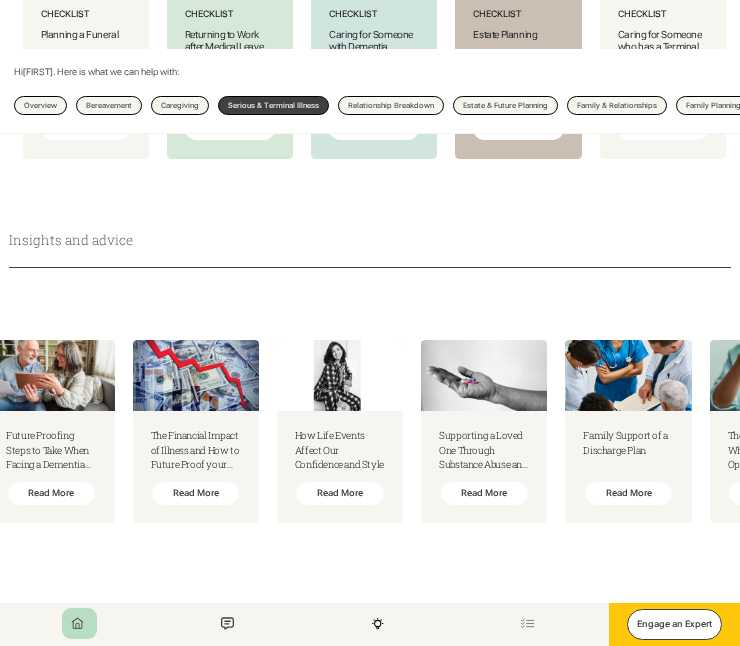 drag, startPoint x: 396, startPoint y: 566, endPoint x: 412, endPoint y: 569, distance: 16.27882 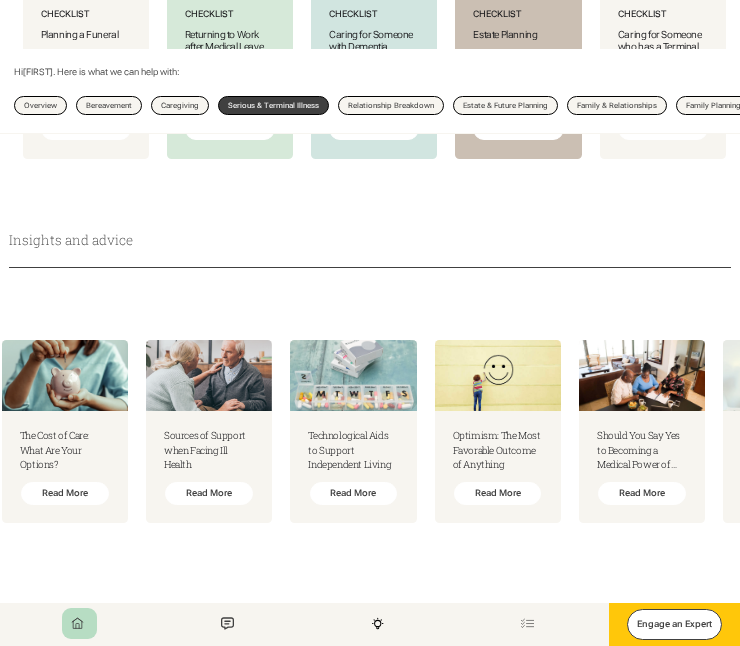 scroll, scrollTop: 0, scrollLeft: 4495, axis: horizontal 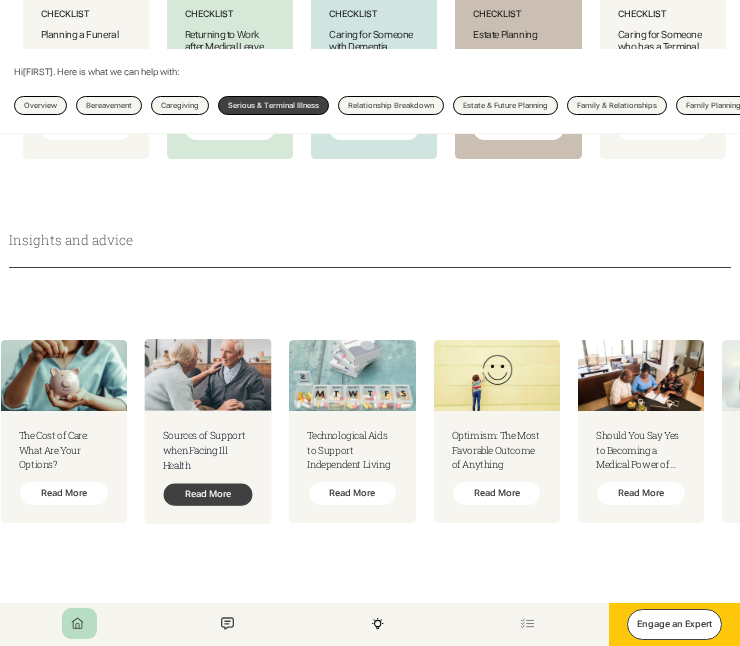 click on "Read More" at bounding box center [208, 494] 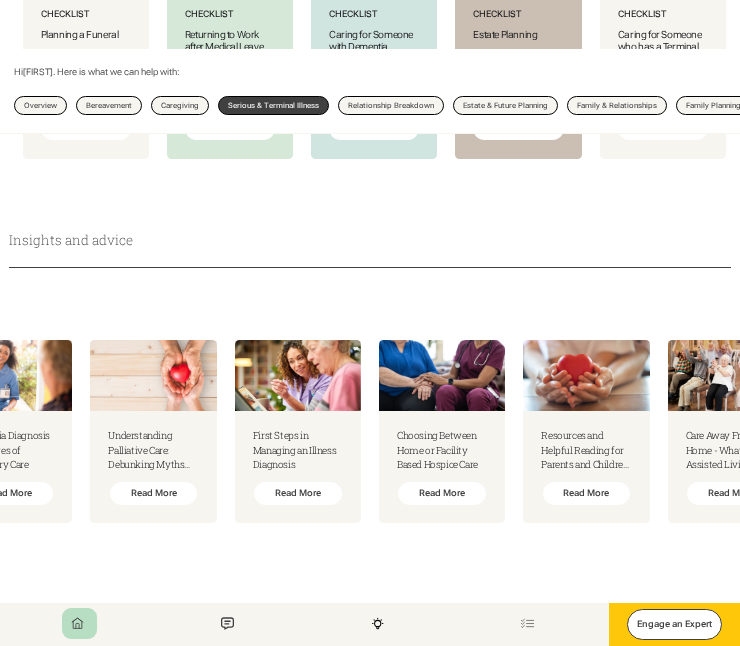 scroll, scrollTop: 0, scrollLeft: 5737, axis: horizontal 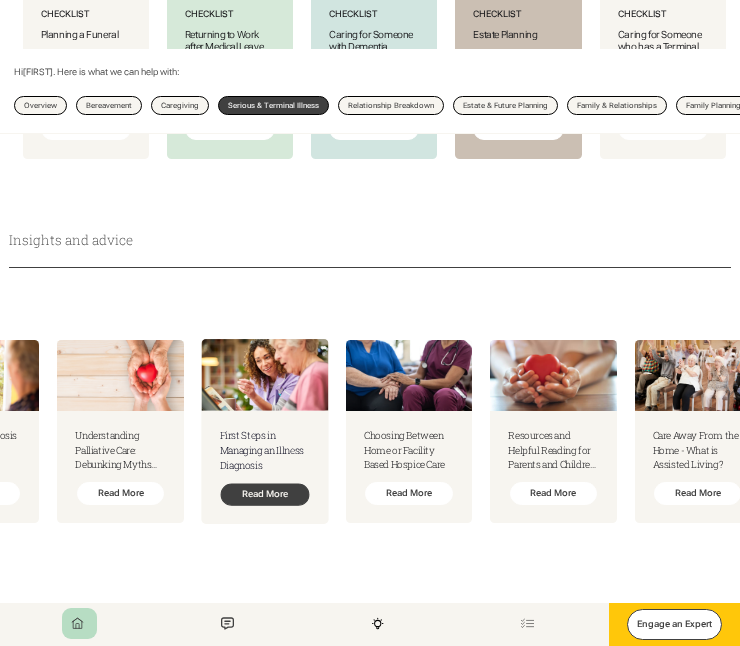click on "Read More" at bounding box center (265, 494) 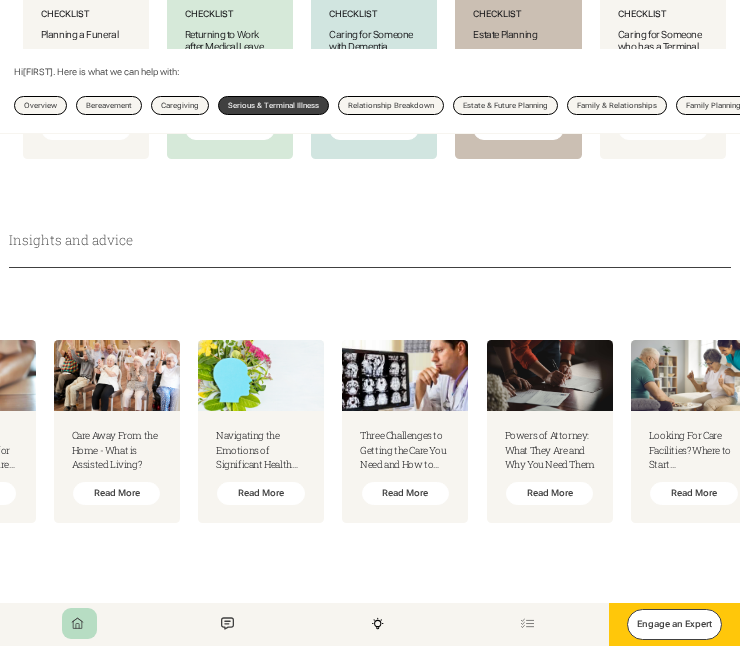scroll, scrollTop: 0, scrollLeft: 6372, axis: horizontal 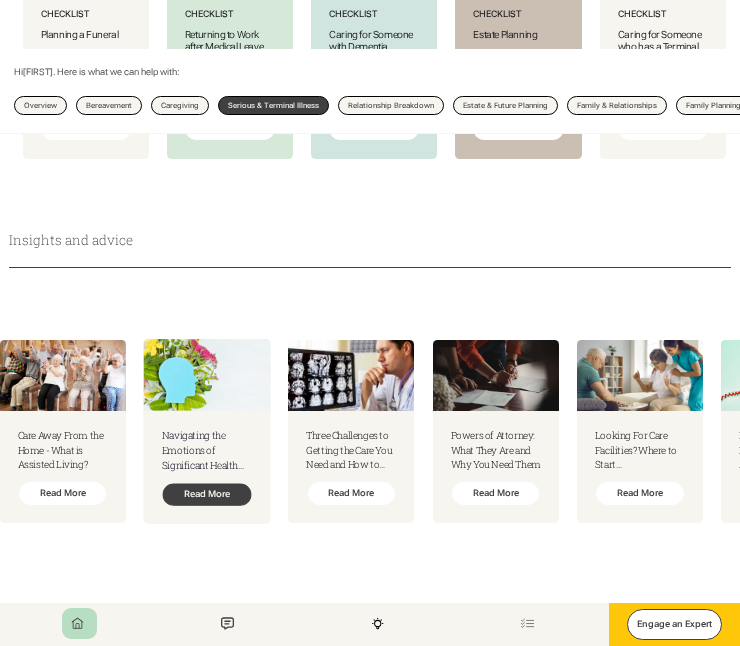 click on "Read More" at bounding box center [207, 494] 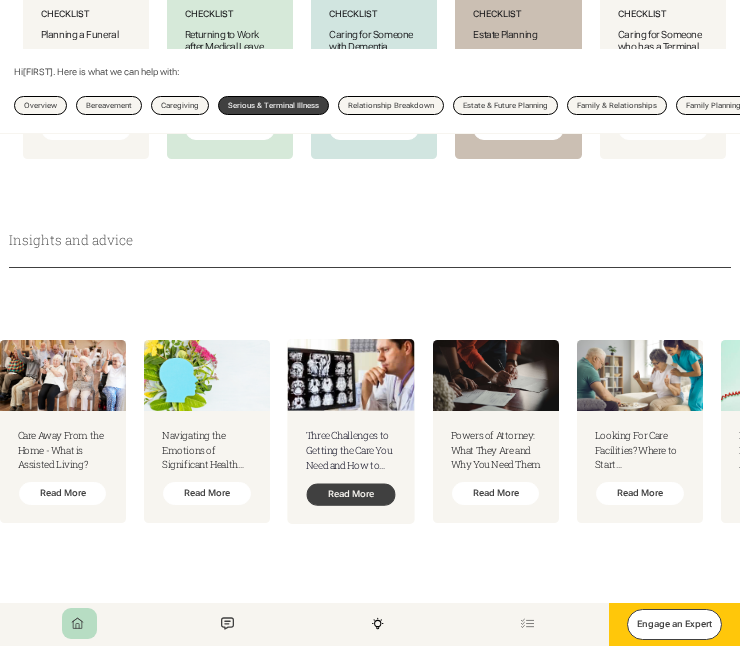 click on "Read More" at bounding box center (351, 494) 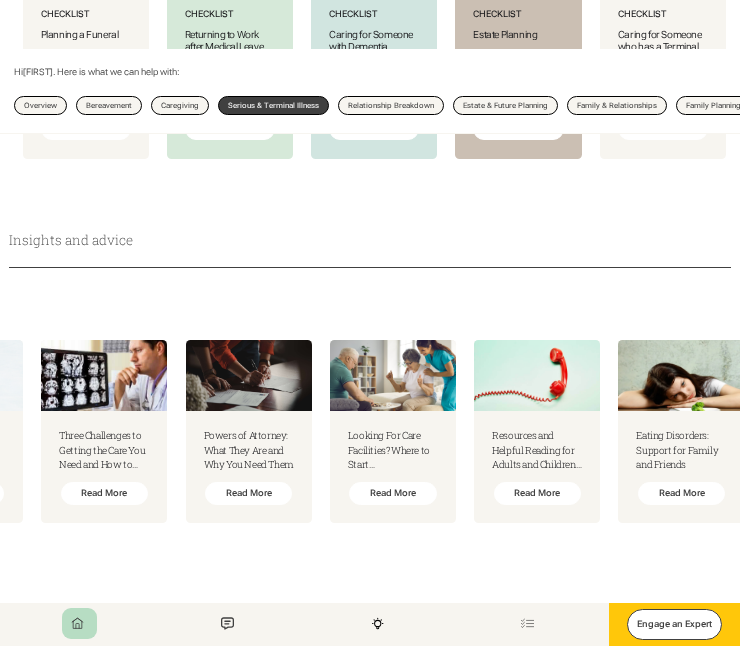 scroll, scrollTop: 0, scrollLeft: 6672, axis: horizontal 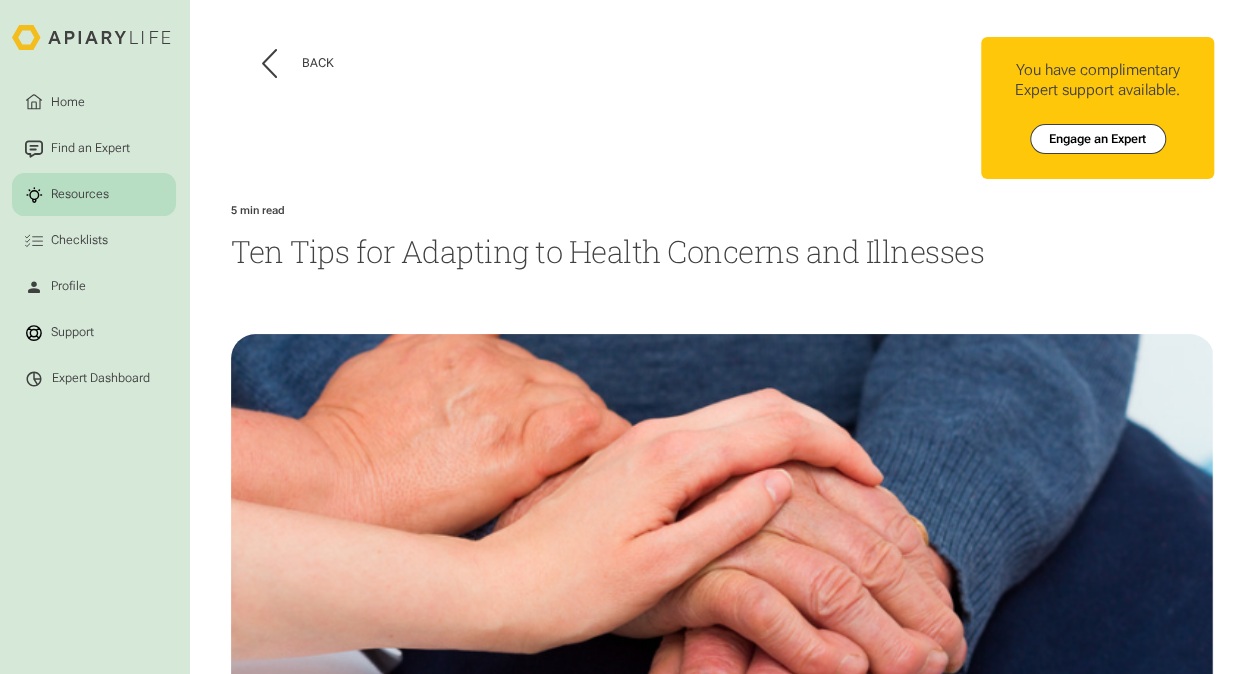 click on "Serious & Terminal Illness Caregiving 5 min read" at bounding box center (722, 210) 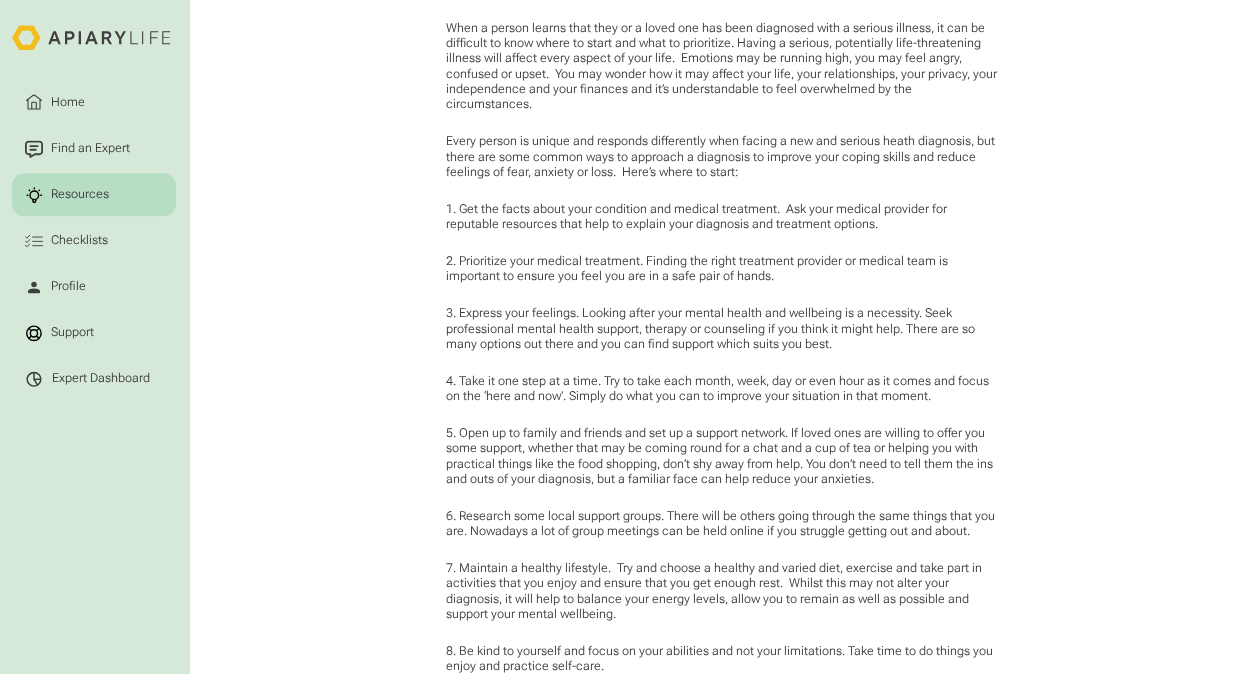 scroll, scrollTop: 100, scrollLeft: 0, axis: vertical 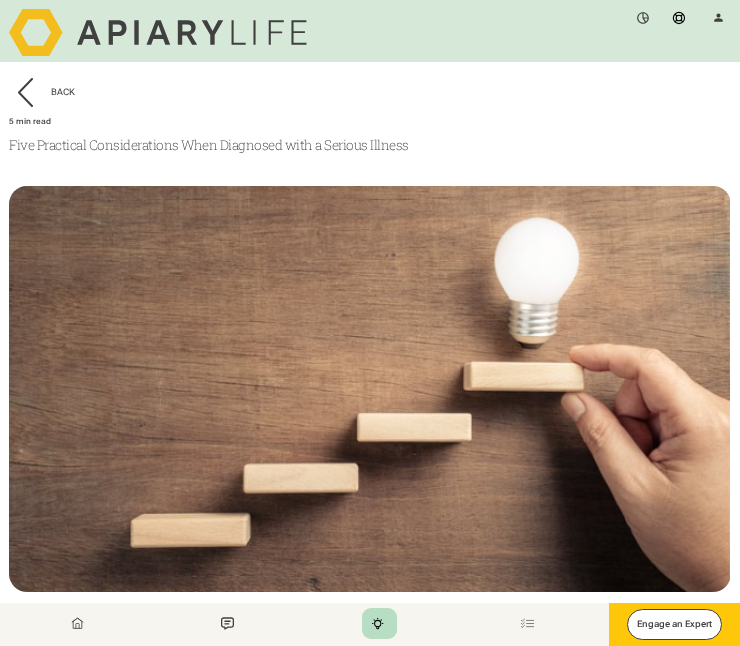 click at bounding box center [370, 389] 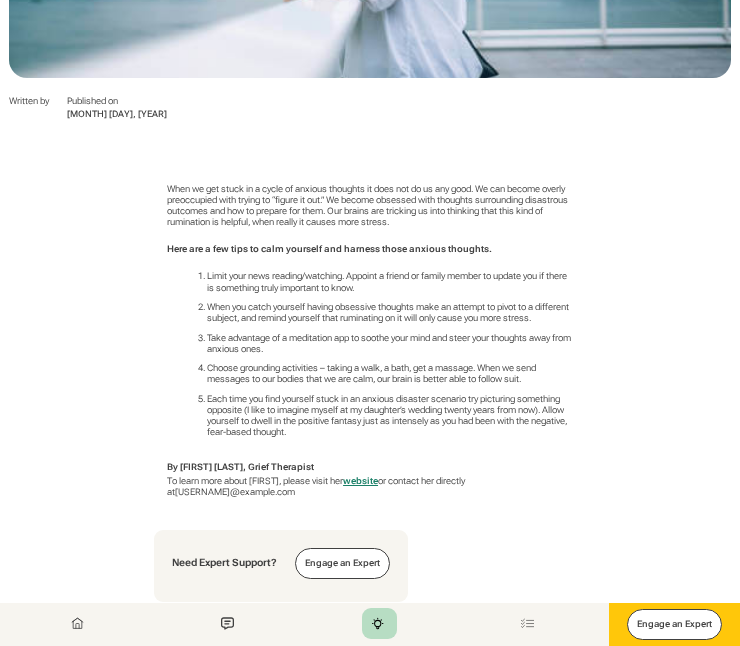 scroll, scrollTop: 600, scrollLeft: 0, axis: vertical 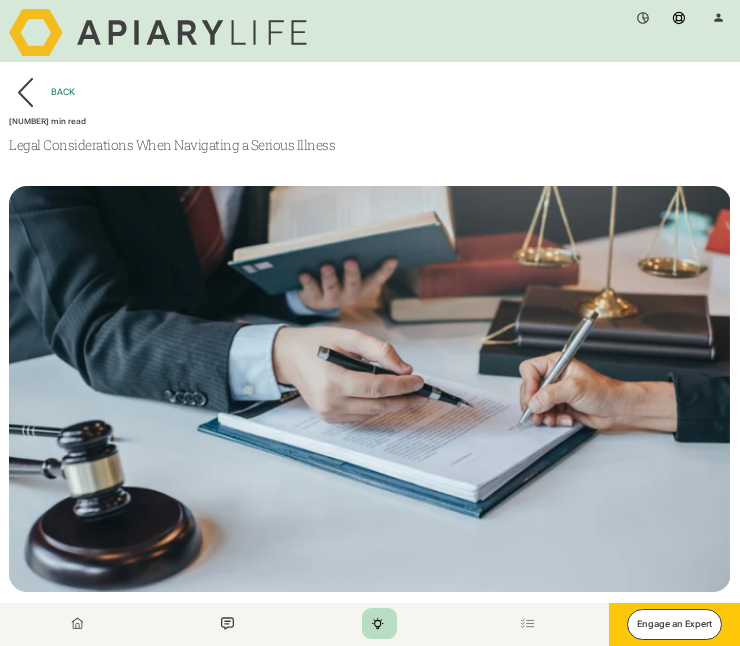 click at bounding box center [25, 92] 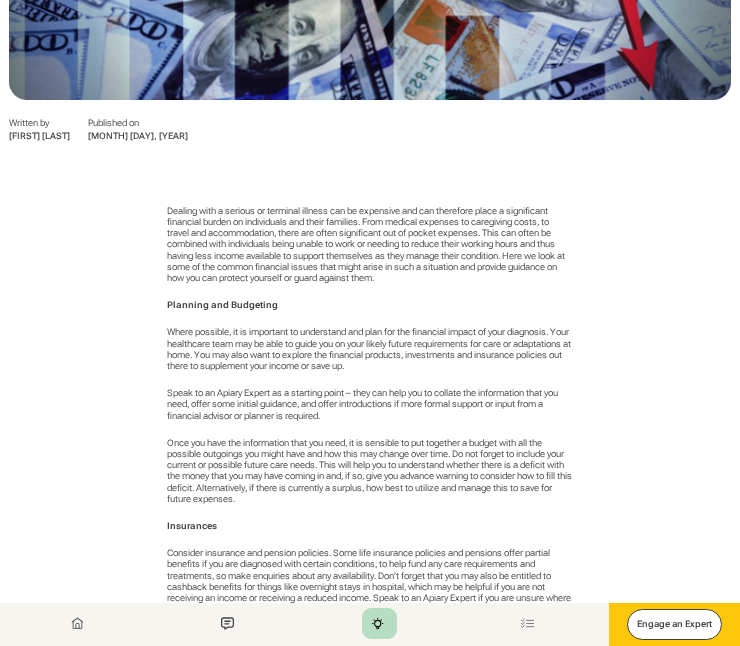 scroll, scrollTop: 0, scrollLeft: 0, axis: both 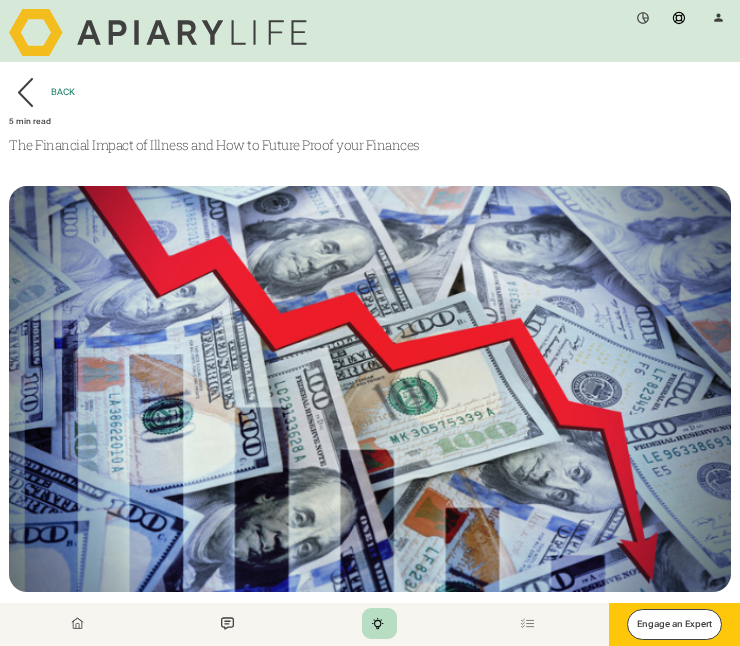 click at bounding box center (25, 92) 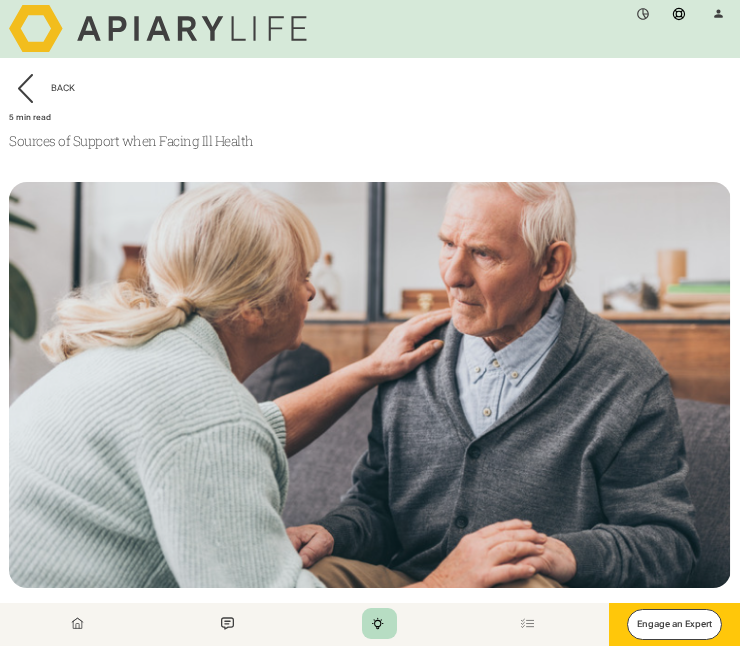 scroll, scrollTop: 0, scrollLeft: 0, axis: both 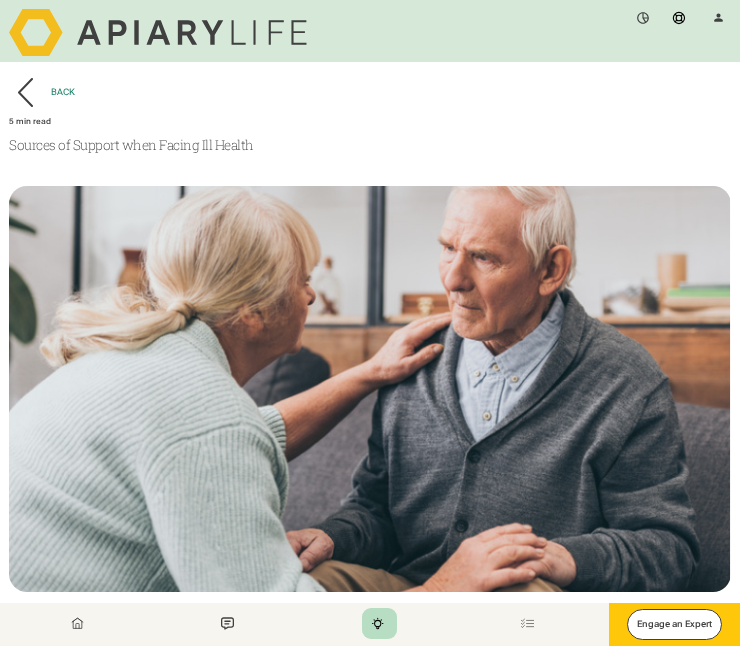 click at bounding box center (25, 92) 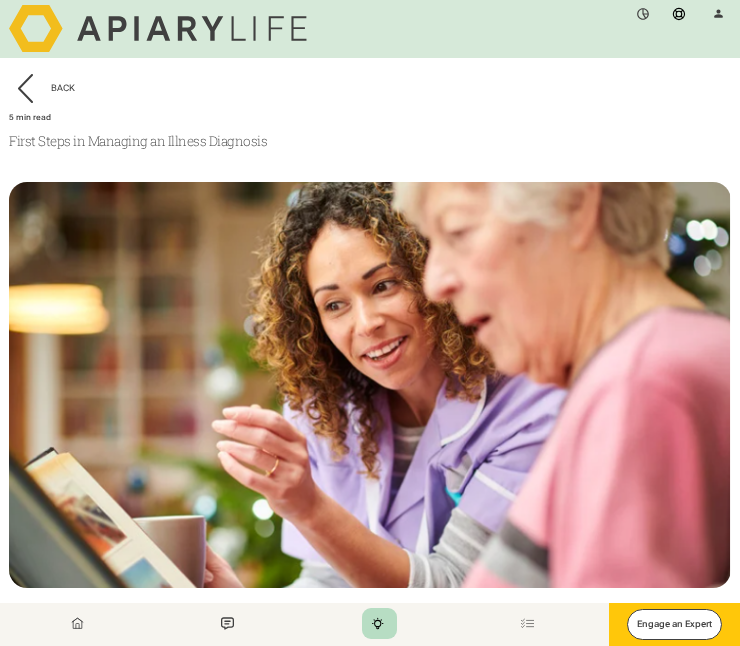 scroll, scrollTop: 0, scrollLeft: 0, axis: both 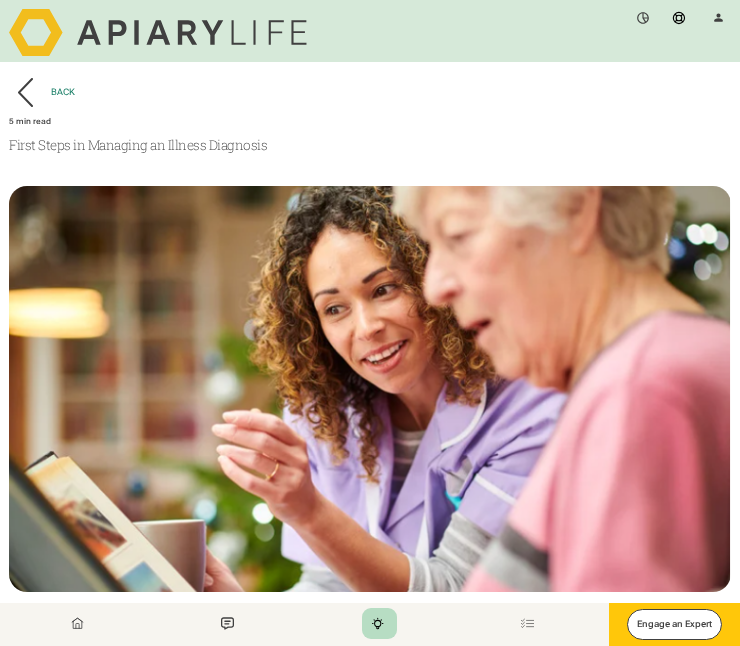 click at bounding box center [25, 92] 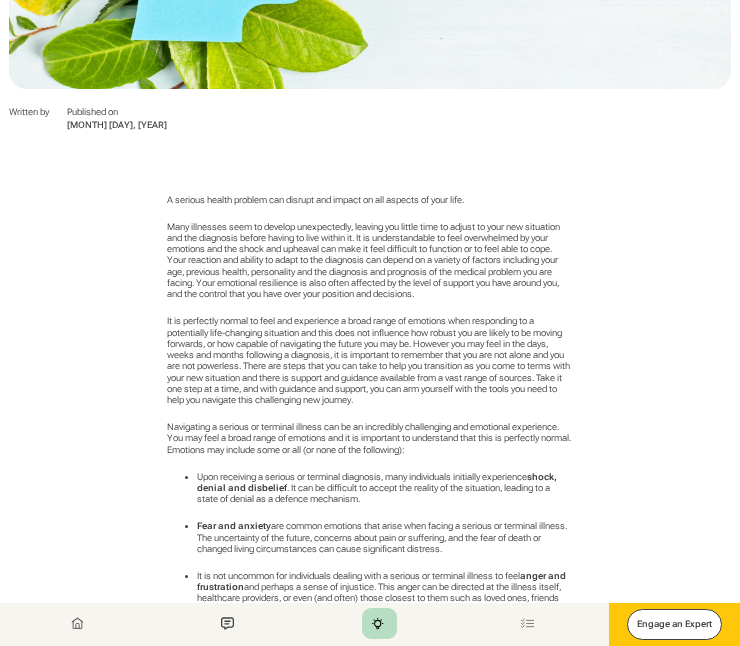 scroll, scrollTop: 0, scrollLeft: 0, axis: both 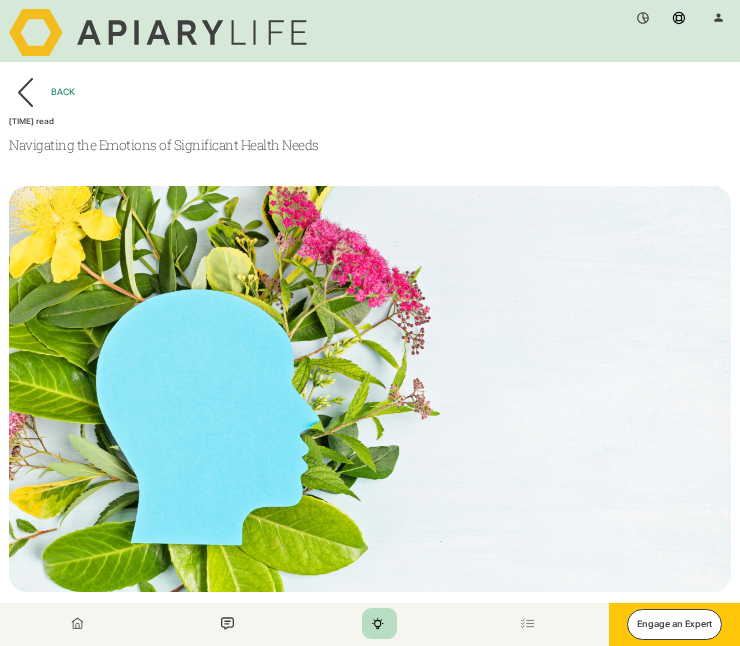 click at bounding box center (25, 92) 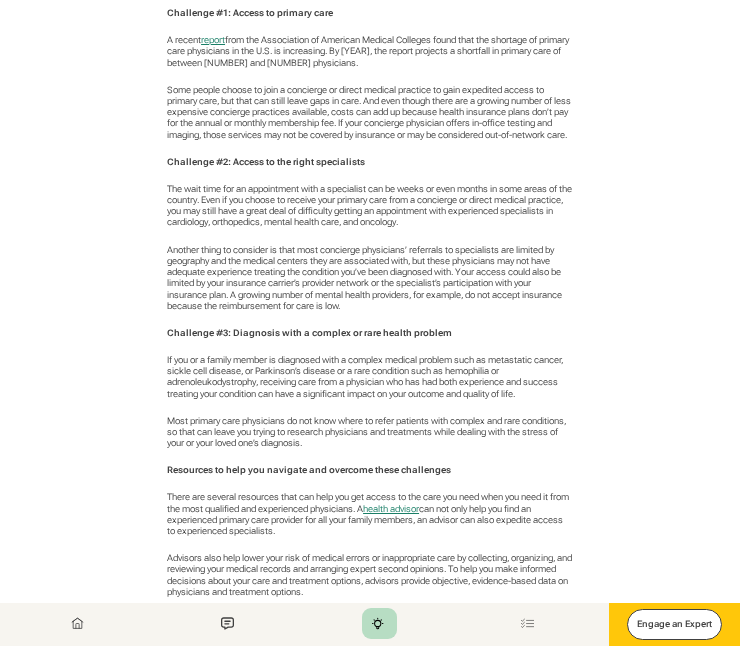 scroll, scrollTop: 0, scrollLeft: 0, axis: both 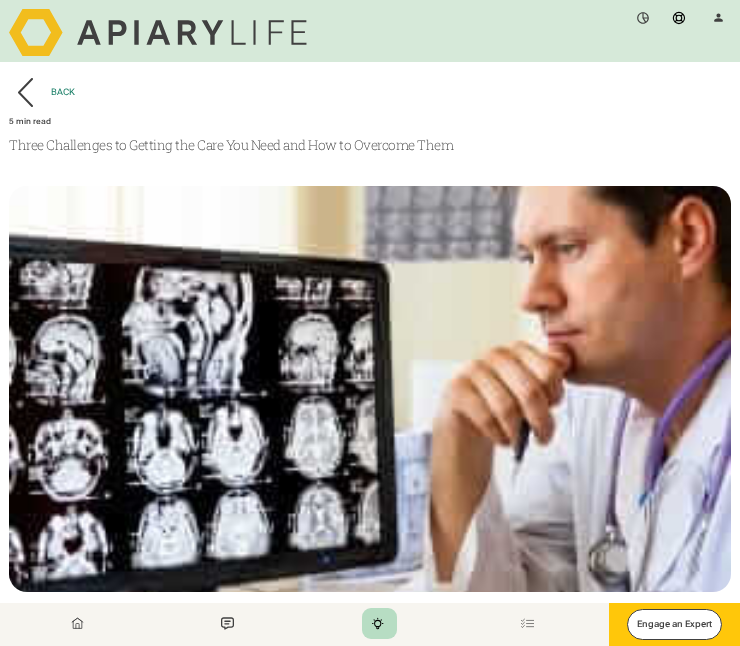 click at bounding box center (25, 92) 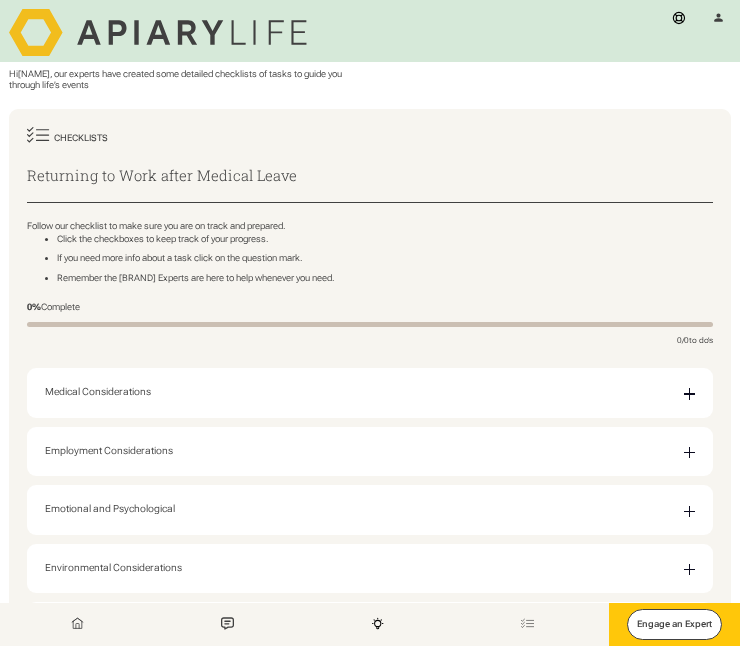 scroll, scrollTop: 0, scrollLeft: 0, axis: both 